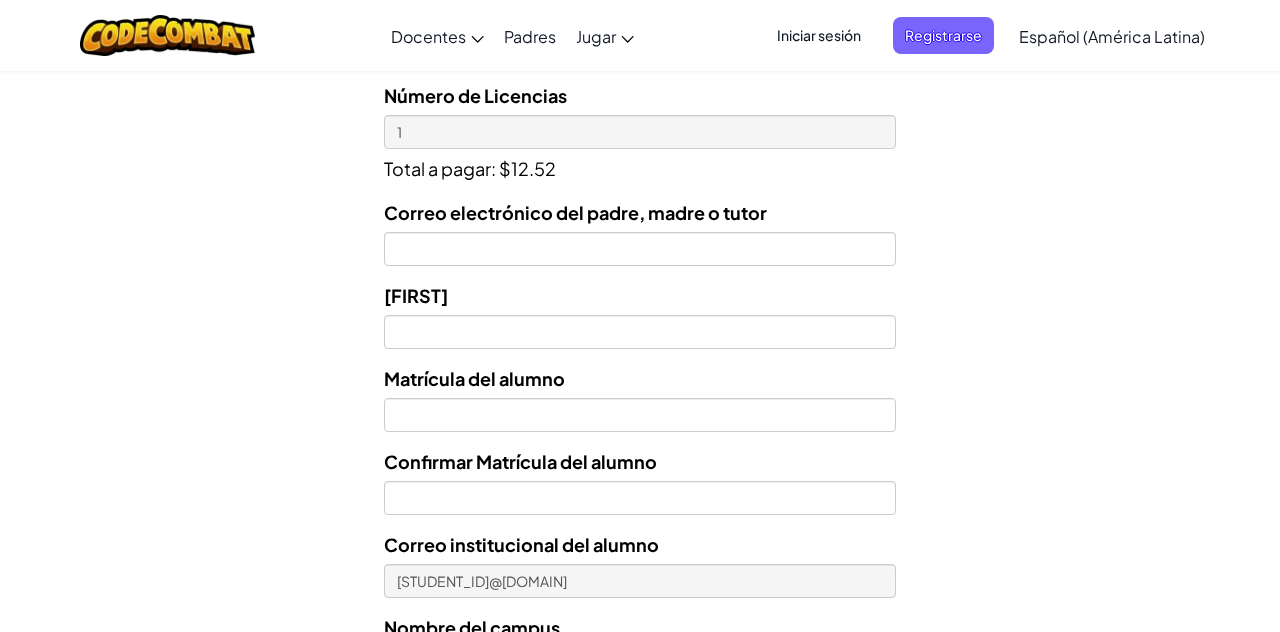 scroll, scrollTop: 761, scrollLeft: 0, axis: vertical 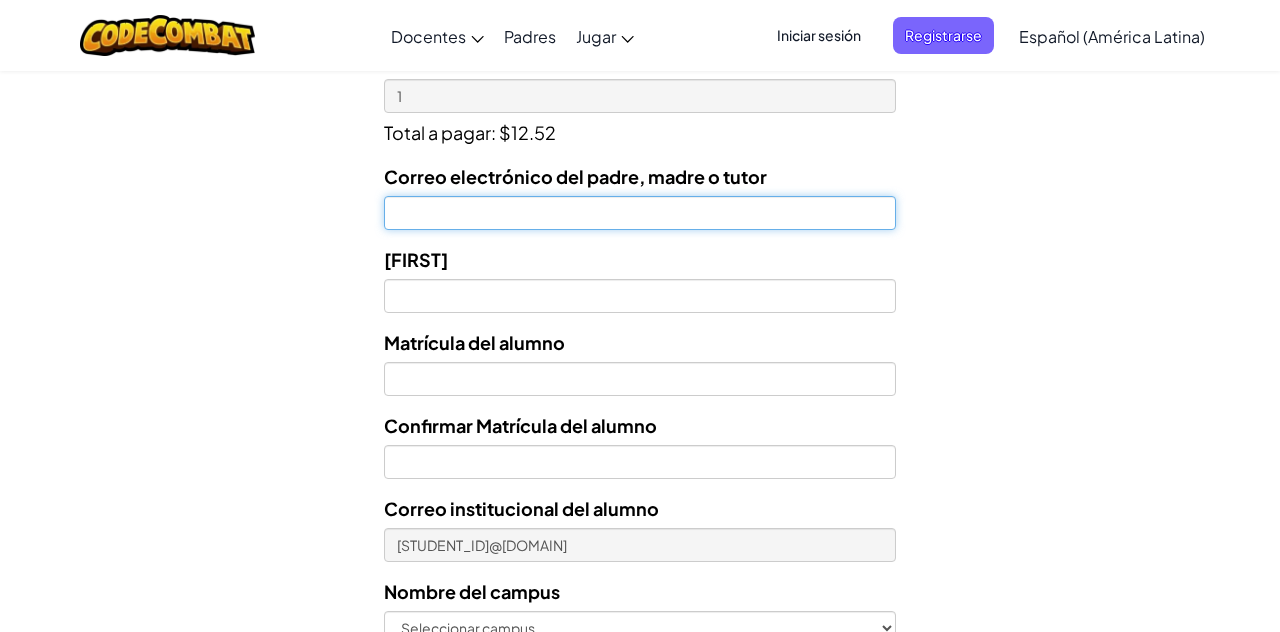 click on "Correo electrónico del padre, madre o tutor" at bounding box center (640, 213) 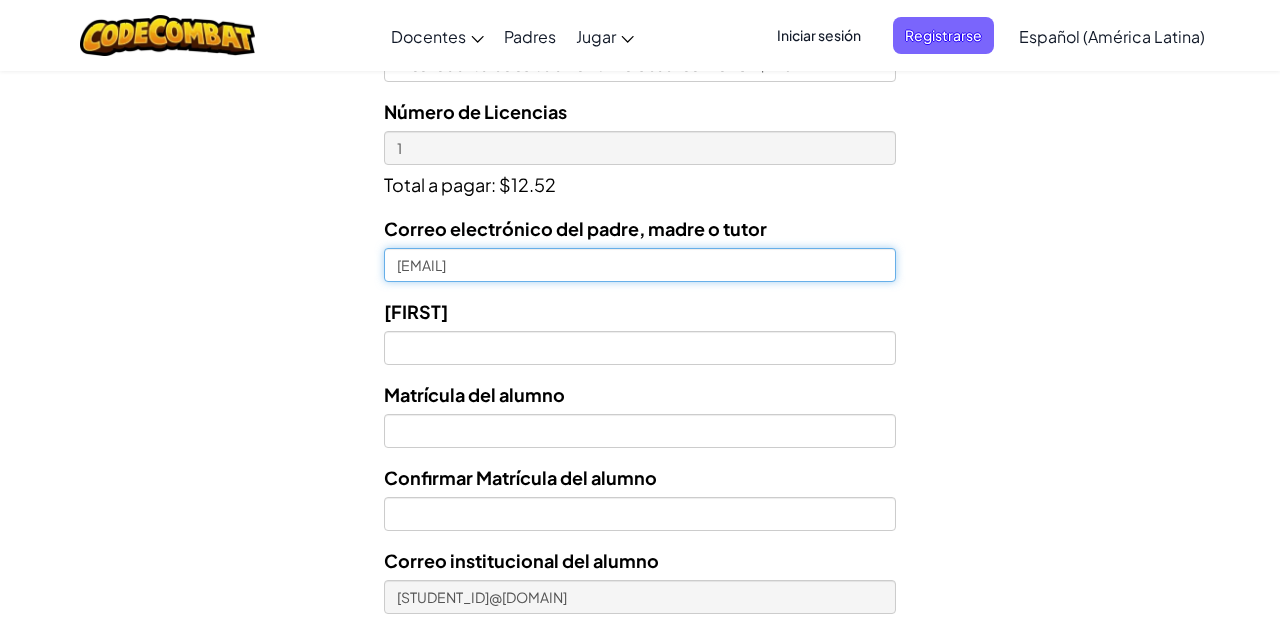scroll, scrollTop: 707, scrollLeft: 0, axis: vertical 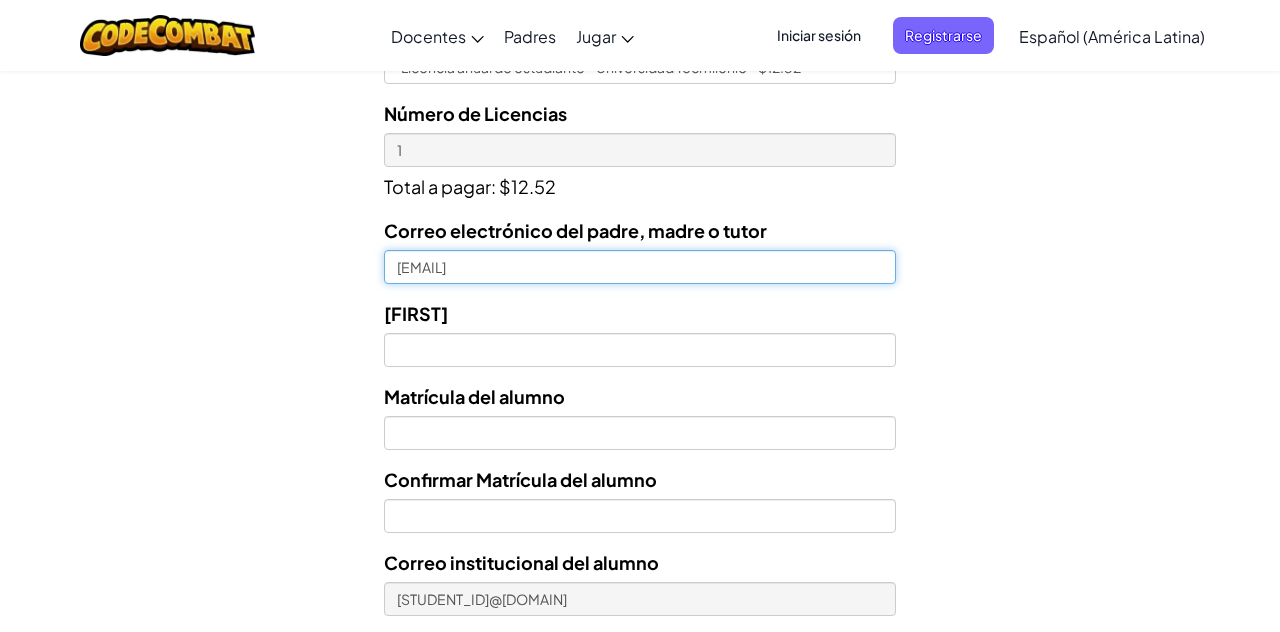 type on "[EMAIL]" 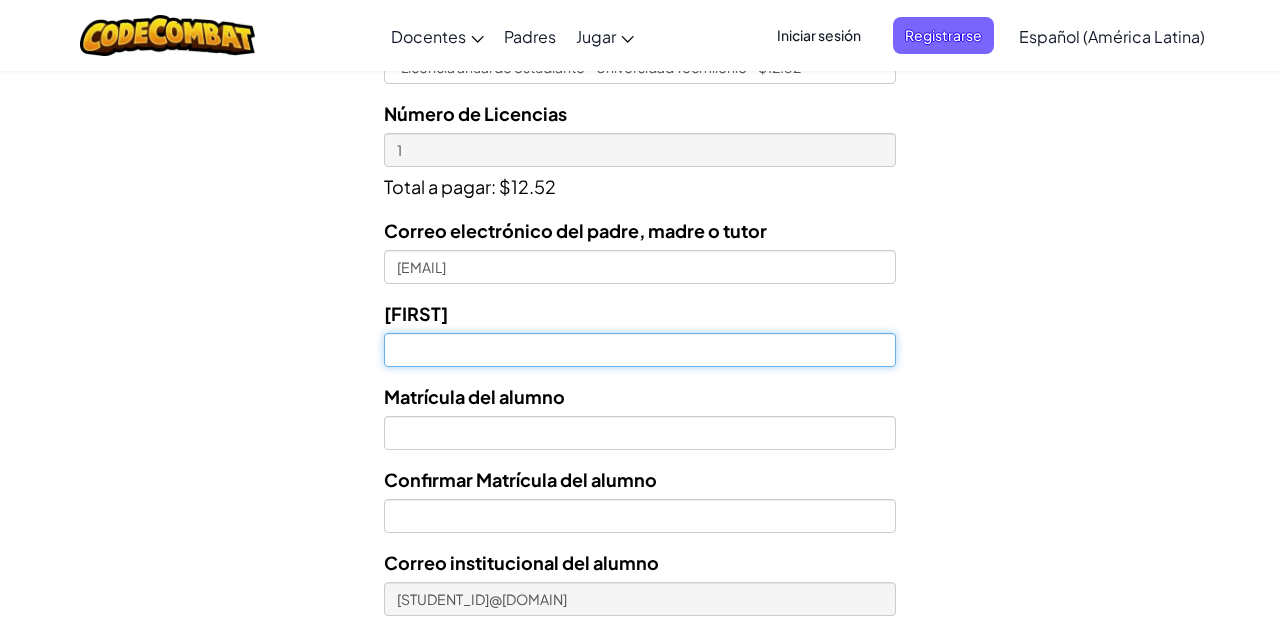 click at bounding box center [640, 350] 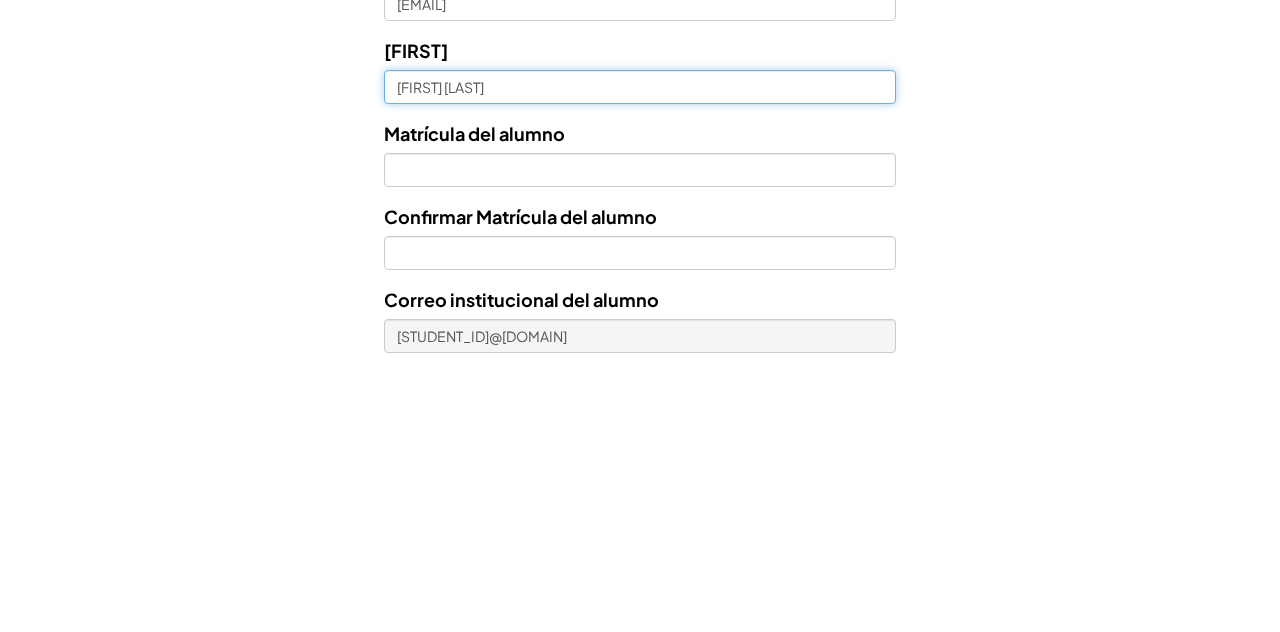 scroll, scrollTop: 707, scrollLeft: 0, axis: vertical 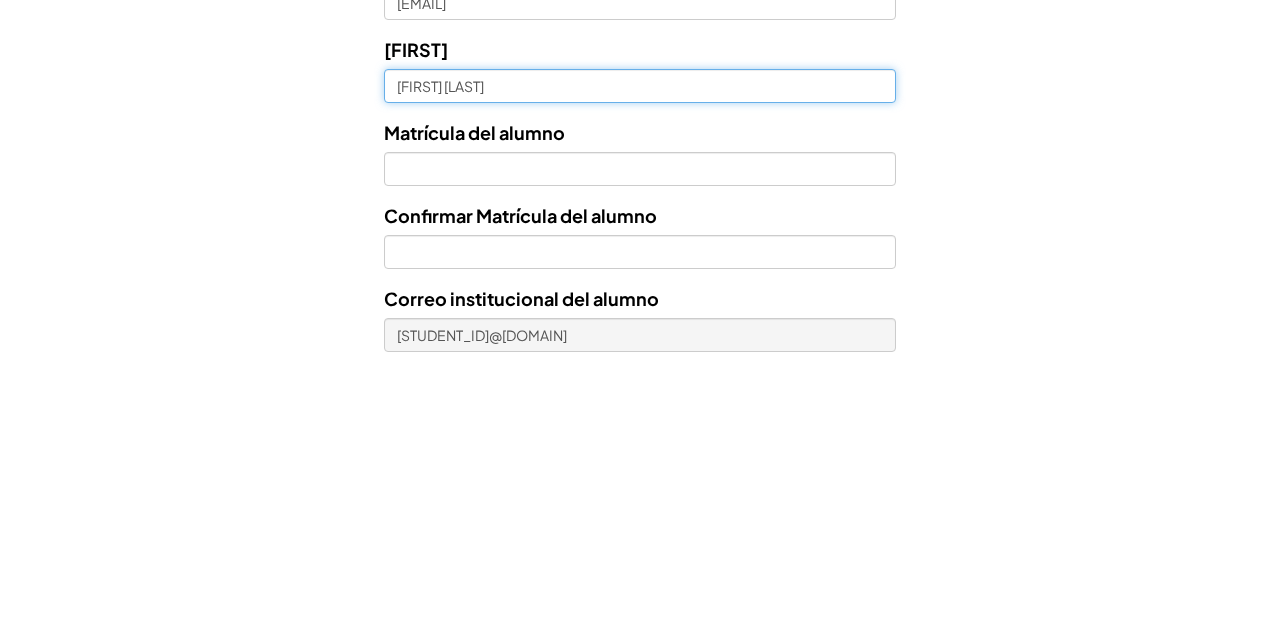 type on "[FIRST] [LAST]" 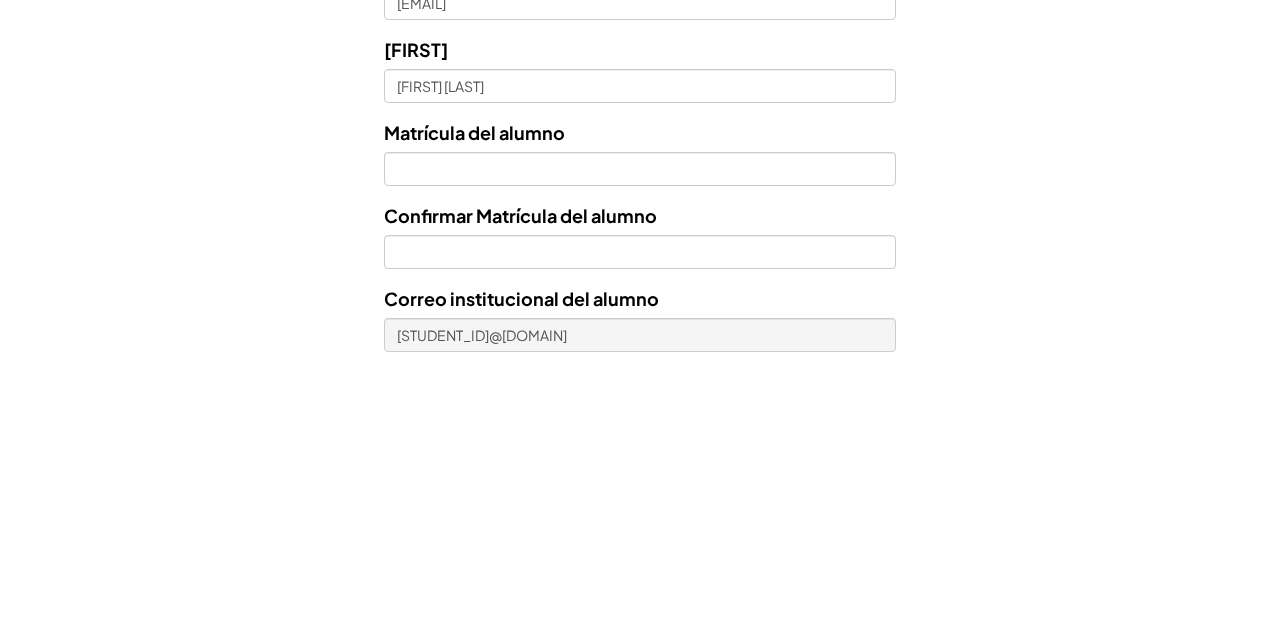click on "Licencias de Estudiantes
Tecmilenio se asoció con CodeCombat para ofrecer educación en programación en Python, basada en juegos, por el precio con descuento de $12.52 USD. Todos los estudiantes de Tecmilenio que reciban este enlace deberán comprar el software CodeCombat.
En la siguiente página, se le pedirá que ingrese el correo del estudiante de Tecmilenio. Ejemplo: [STUDENT_ID]@[DOMAIN]. Asegúrese de que esta información sea correcta, ya que nos permite saber que el estudiante ha pagado por su licencia el estudiante.
La licencia del estudiante incluye:
Acceso Ozaria   Introducción integral a informática     Acceso CodeCombat   La informática   Desarrollo web   Desarrollo de juegos
Su costo es de $12.52 USD por estudiante
Seleccionar licencia
Licencia anual de estudiante - Universidad Tecmilenio - $12.52
Número de Licencias   1       [EMAIL]" at bounding box center [640, 118] 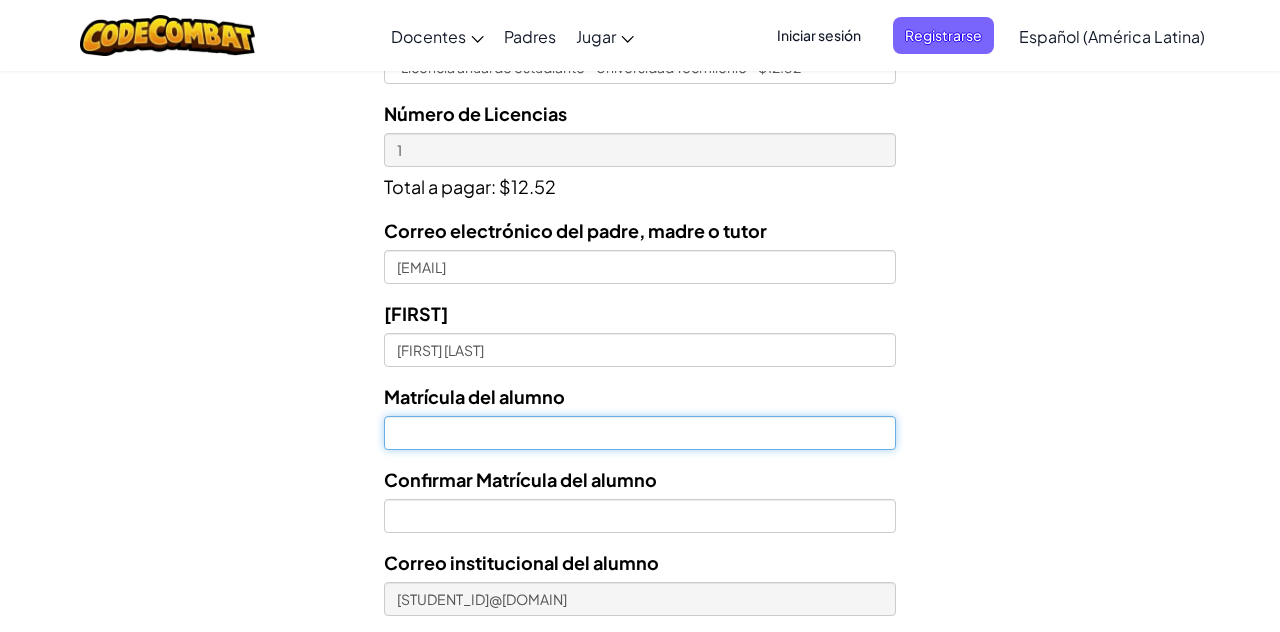 click on "[FIRST]" at bounding box center [640, 433] 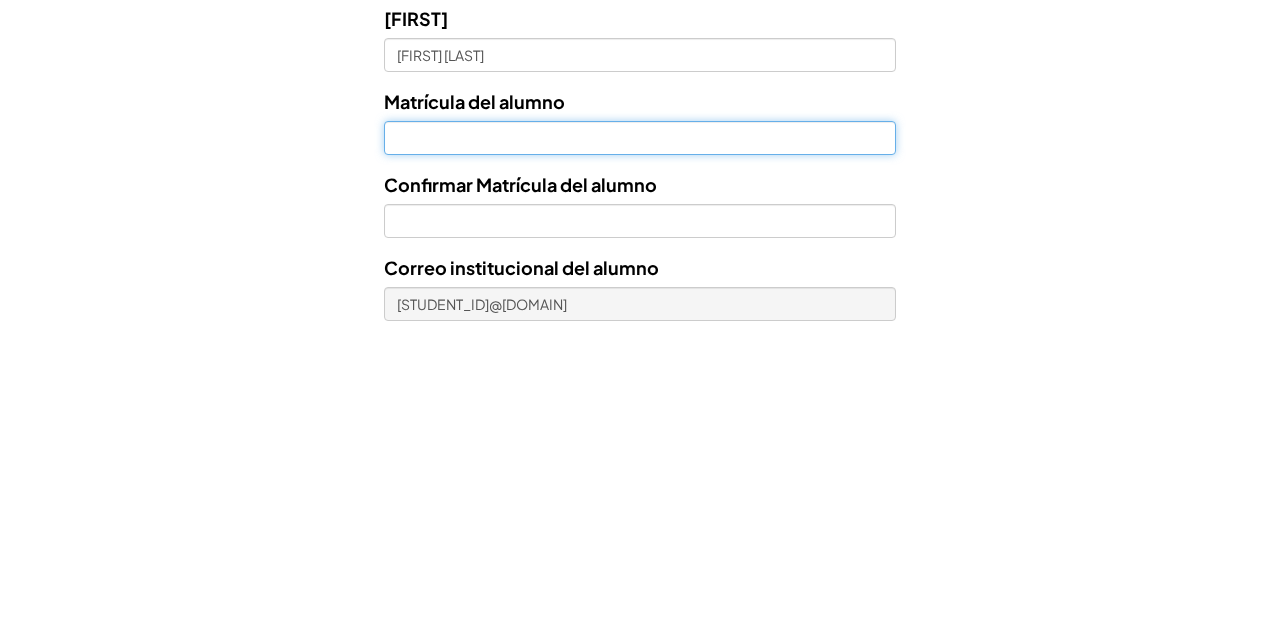 scroll, scrollTop: 707, scrollLeft: 0, axis: vertical 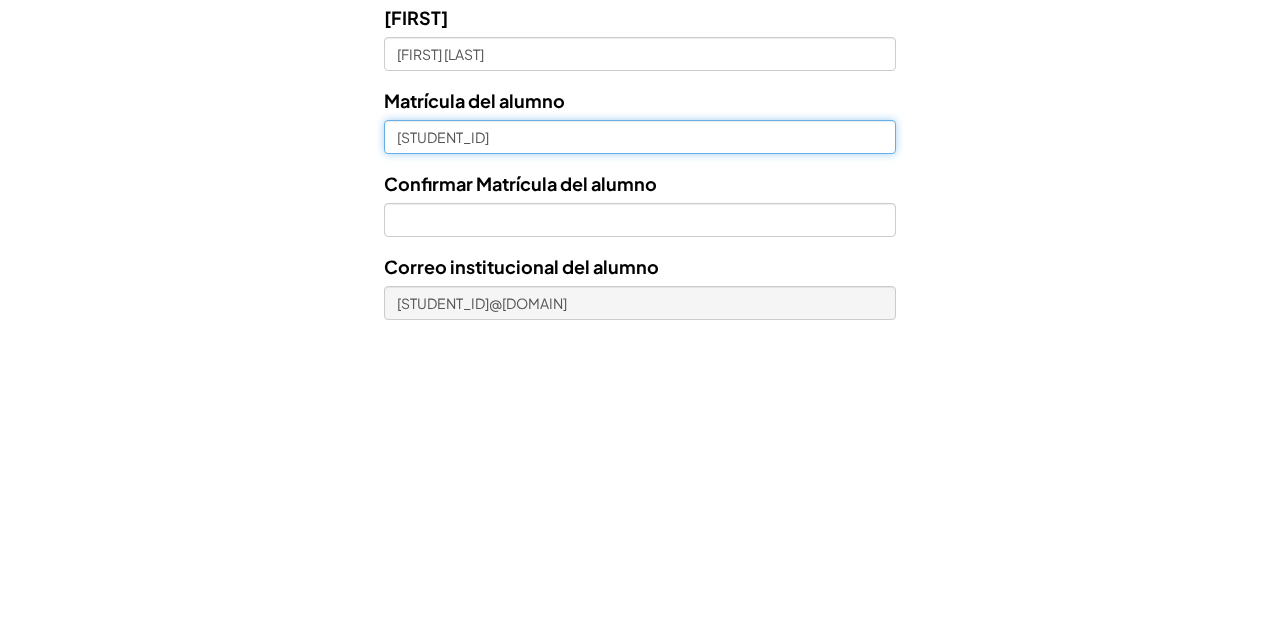 type on "[STUDENT_ID]" 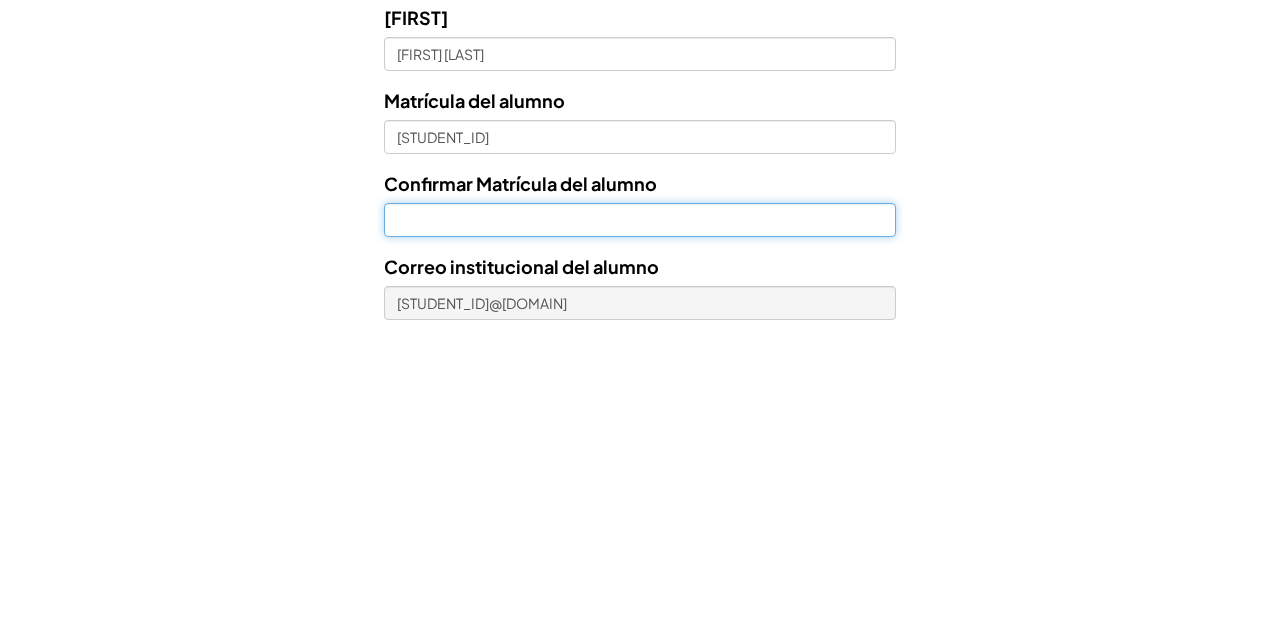 click on "Confirmar Matrícula del alumno" at bounding box center [640, 516] 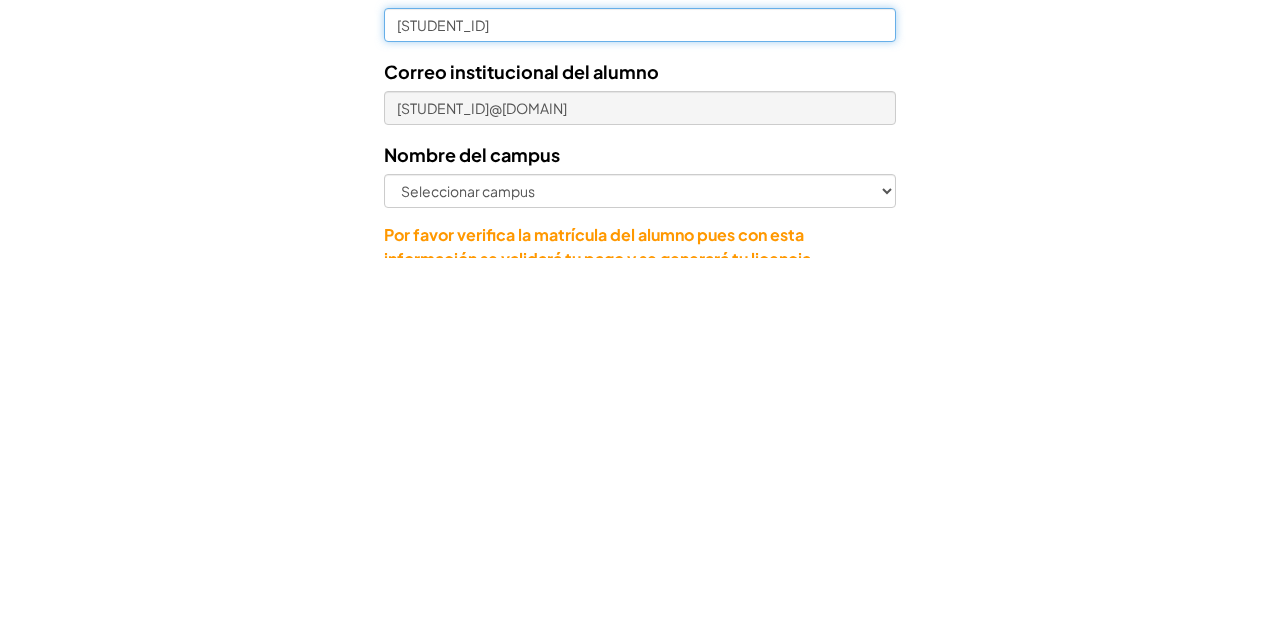 scroll, scrollTop: 826, scrollLeft: 0, axis: vertical 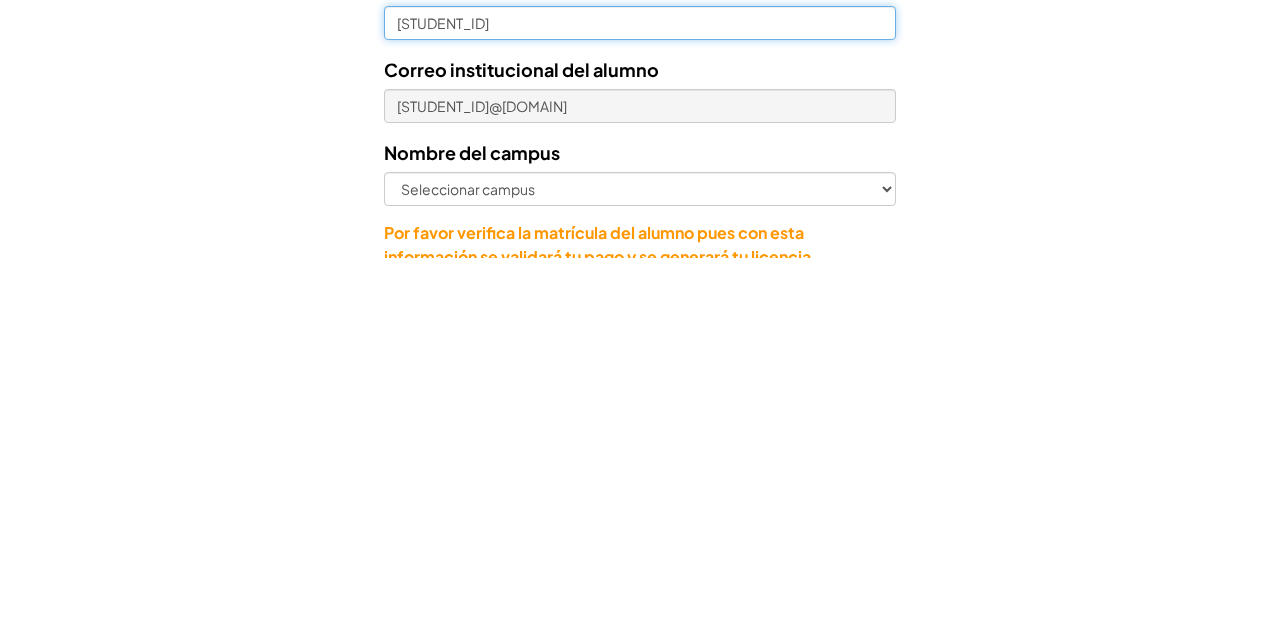 type on "[STUDENT_ID]" 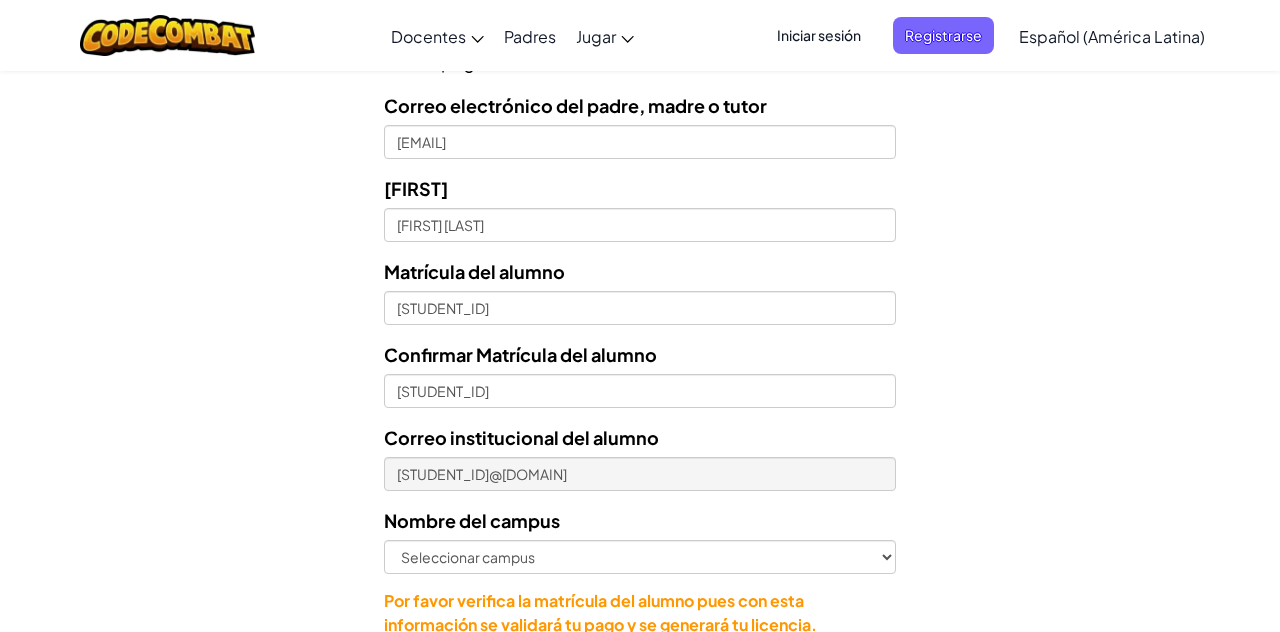 scroll, scrollTop: 833, scrollLeft: 0, axis: vertical 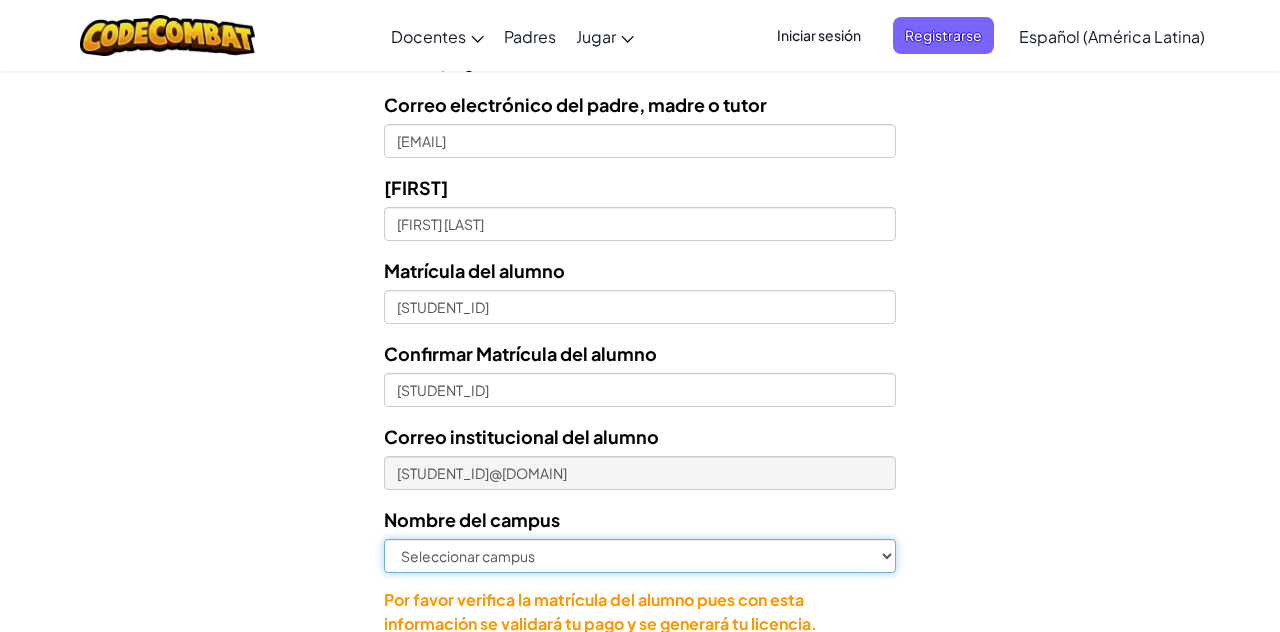 click on "Seleccionar campus
[CITY]
Central
Chihuahua
Ciudad Juárez
Ciudad Obregón
Cuautitlán lzcalli
Cuernavaca
Culiacán
Cumbres
[CITY]
Ferrería
Guadalajara
Guadalupe
Hermosillo
Laguna
Las Torres
Los Mochis
Mazatlán
Morelia
Mérida
Nuevo Laredo
Online
Puebla
Querétaro
Reynosa
San Luis Potosí
San Nicolás
Toluca
Veracruz
Villahermosa
Zacatecas
Zapopan" at bounding box center [640, 556] 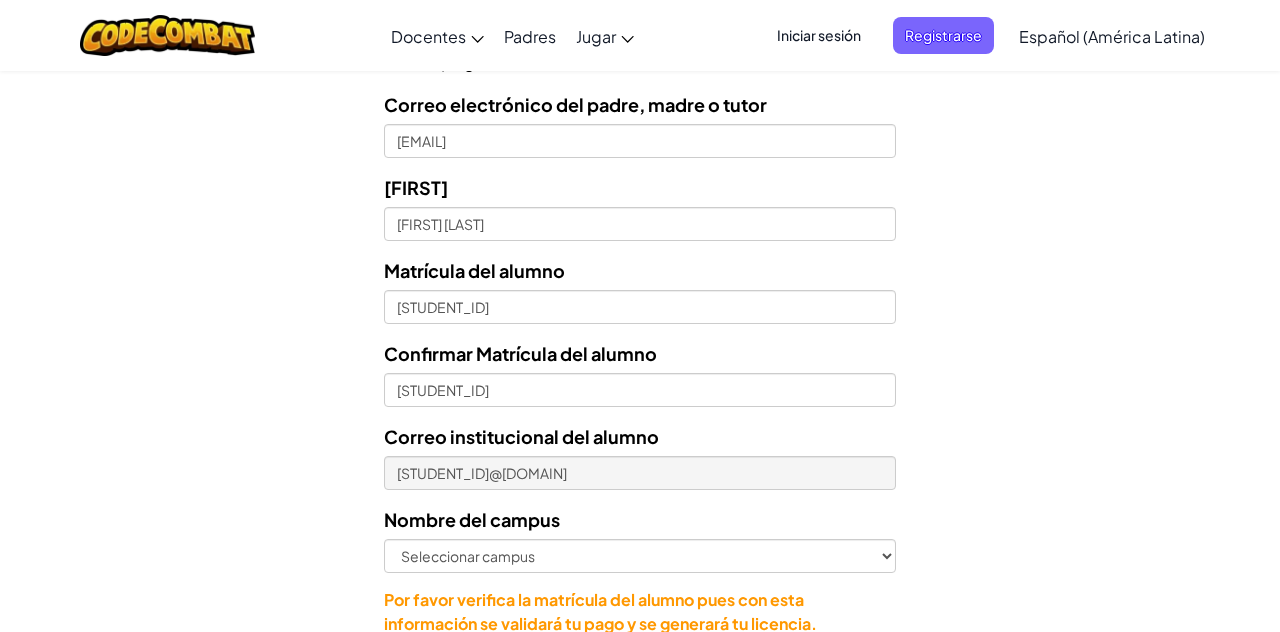 click on "Comprar ahora" at bounding box center [466, 674] 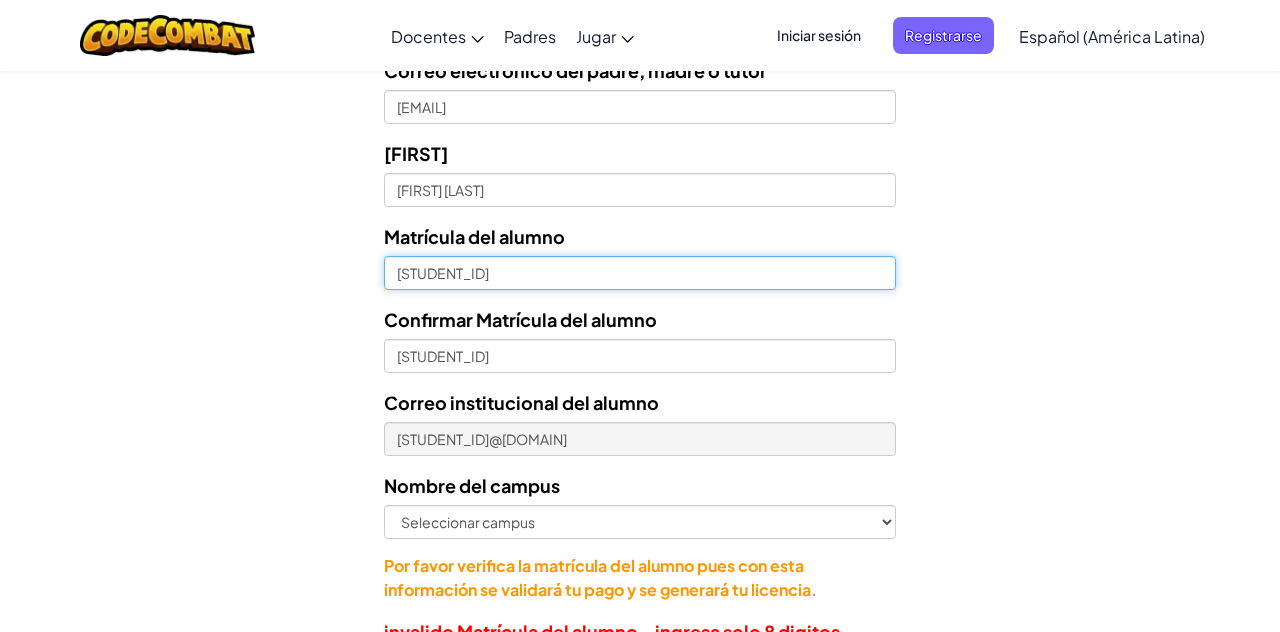 click on "[STUDENT_ID]" at bounding box center [640, 273] 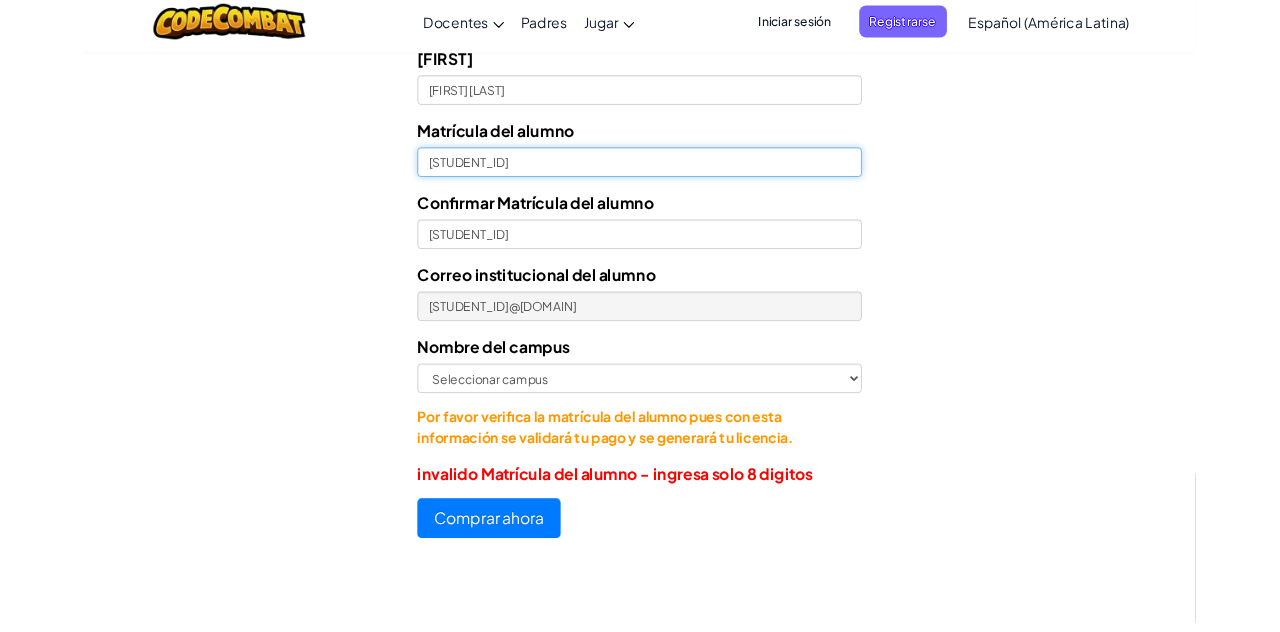 scroll, scrollTop: 907, scrollLeft: 0, axis: vertical 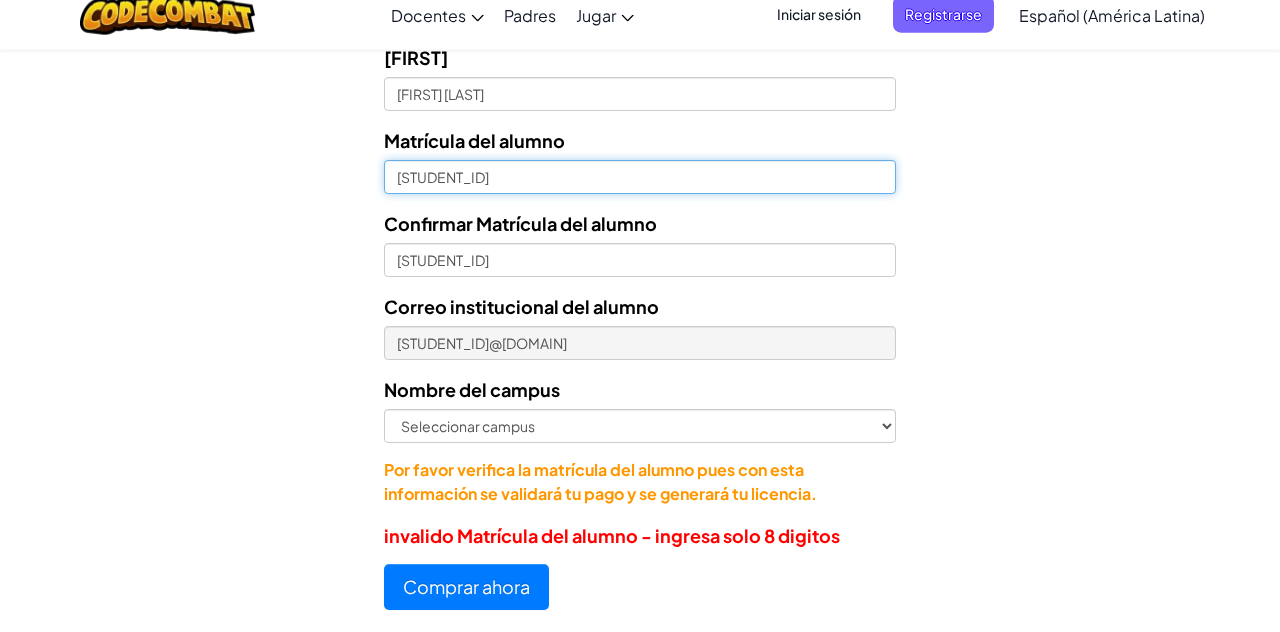 type on "[STUDENT_ID]" 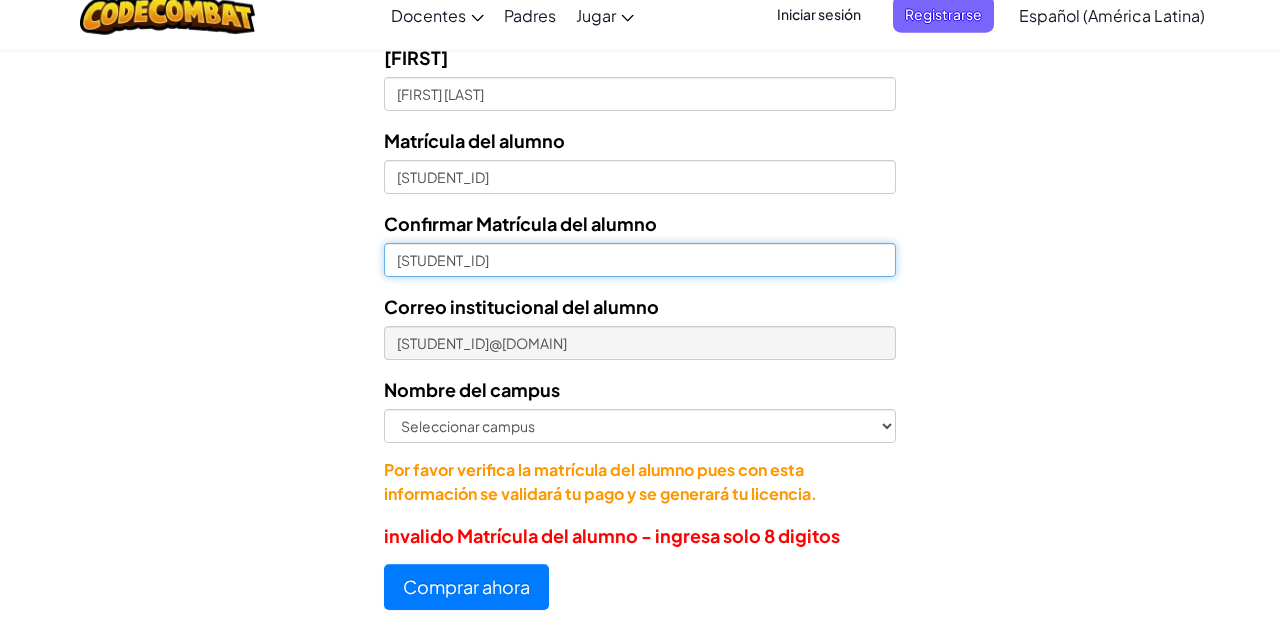 click on "[STUDENT_ID]" at bounding box center [640, 281] 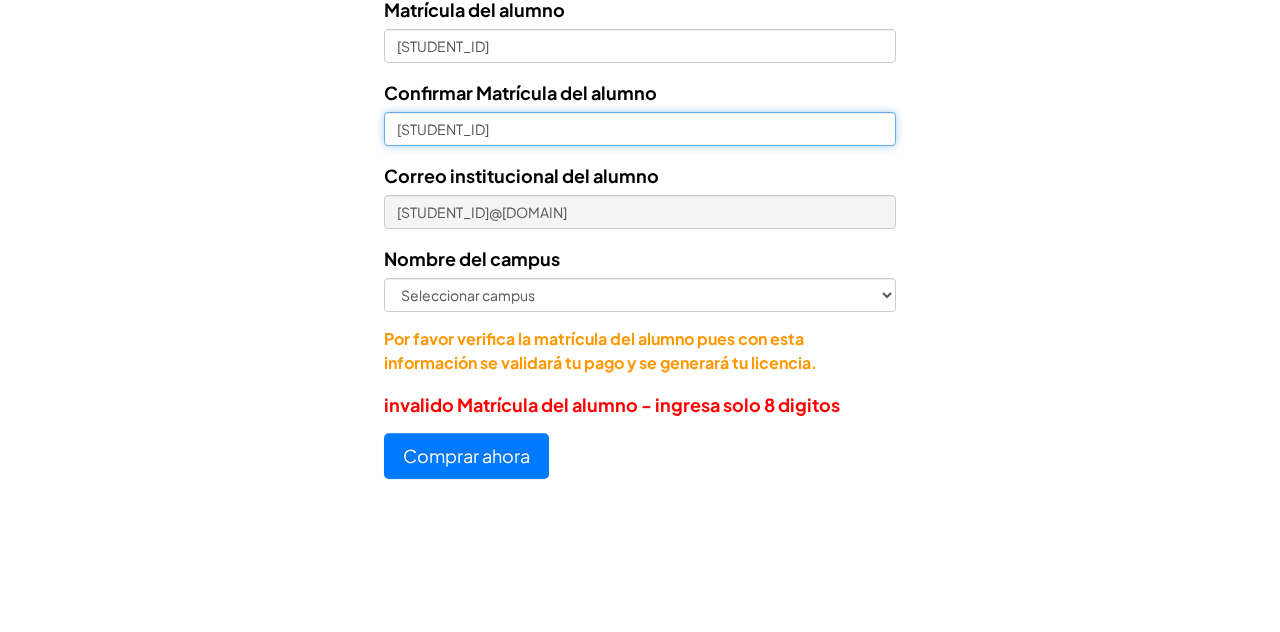 type on "[STUDENT_ID]" 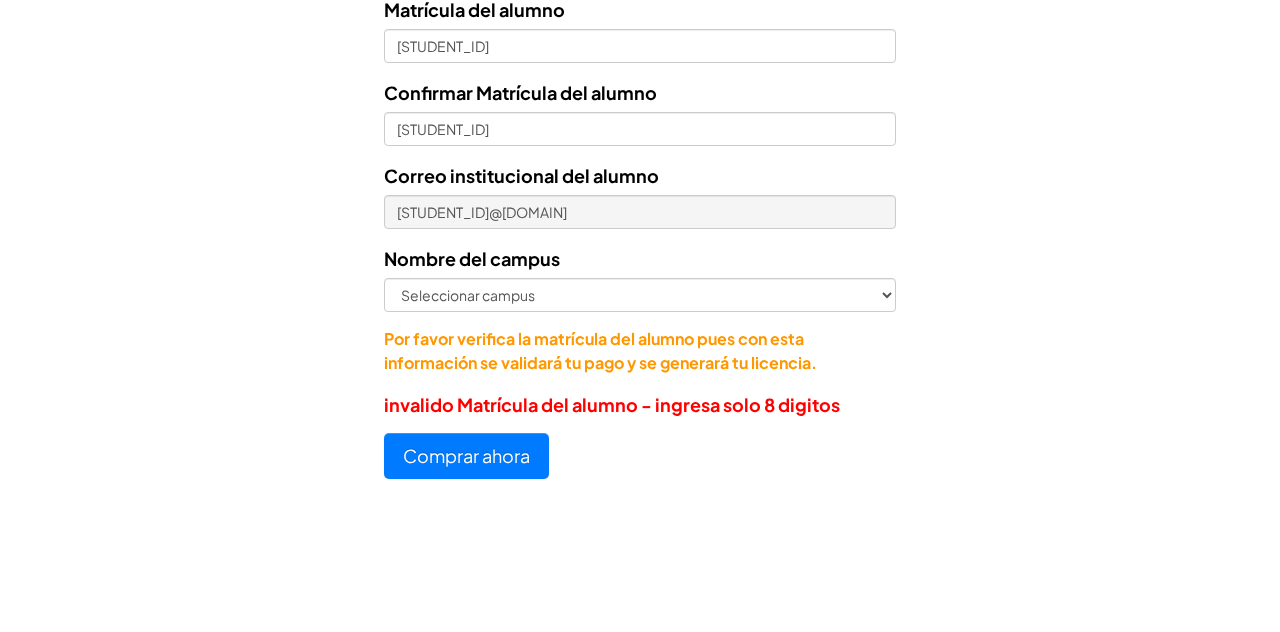 click on "Licencias de Estudiantes
Tecmilenio se asoció con CodeCombat para ofrecer educación en programación en Python, basada en juegos, por el precio con descuento de $12.52 USD. Todos los estudiantes de Tecmilenio que reciban este enlace deberán comprar el software CodeCombat.
En la siguiente página, se le pedirá que ingrese el correo del estudiante de Tecmilenio. Ejemplo: [STUDENT_ID]@[DOMAIN]. Asegúrese de que esta información sea correcta, ya que nos permite saber que el estudiante ha pagado por su licencia el estudiante.
La licencia del estudiante incluye:
Acceso Ozaria   Introducción integral a informática     Acceso CodeCombat   La informática   Desarrollo web   Desarrollo de juegos
Su costo es de $12.52 USD por estudiante
Seleccionar licencia
Licencia anual de estudiante - Universidad Tecmilenio - $12.52
Número de Licencias   1       [EMAIL]" at bounding box center (640, -79) 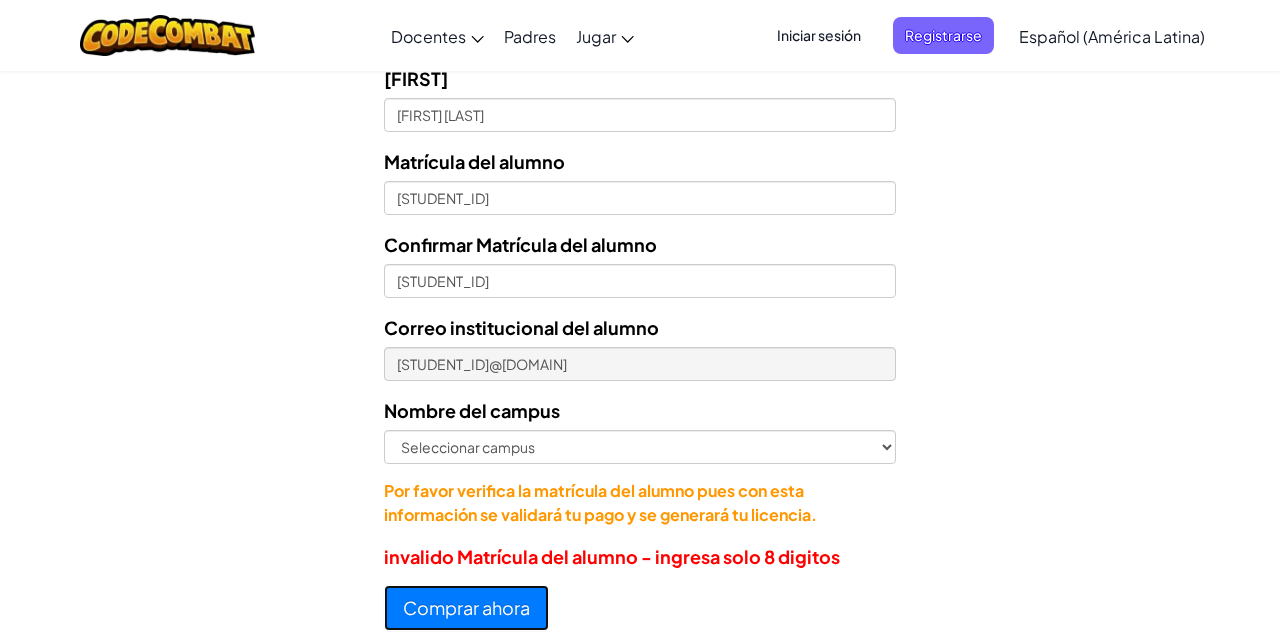 click on "Comprar ahora" at bounding box center [466, 608] 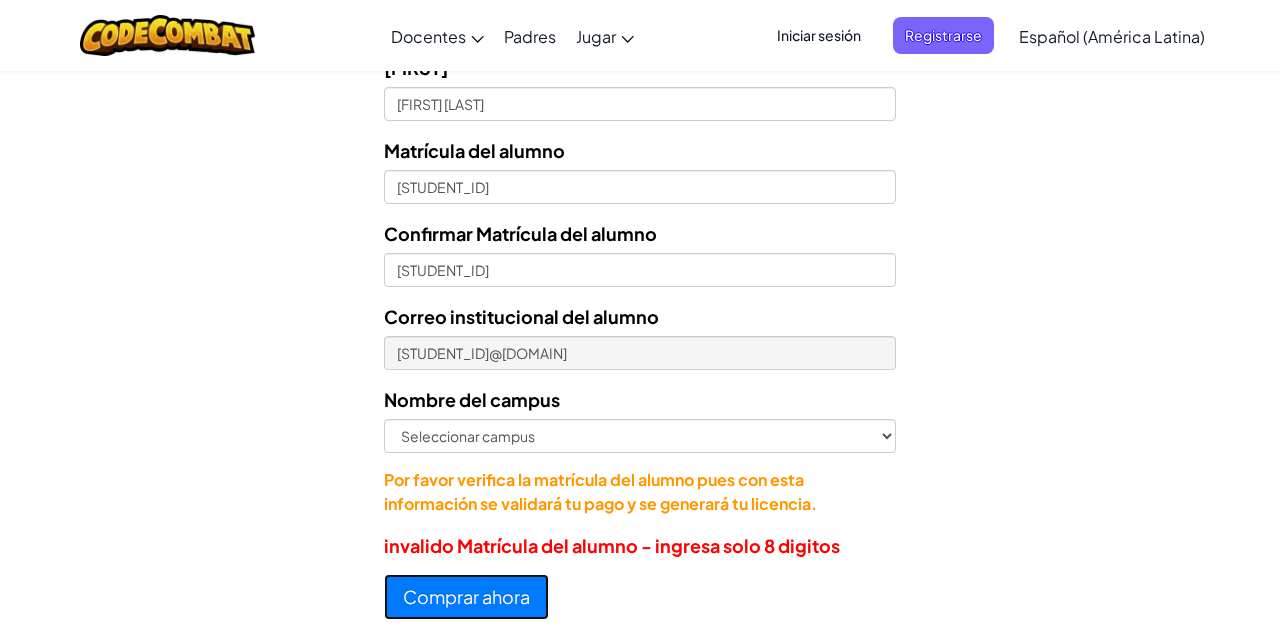 scroll, scrollTop: 920, scrollLeft: 0, axis: vertical 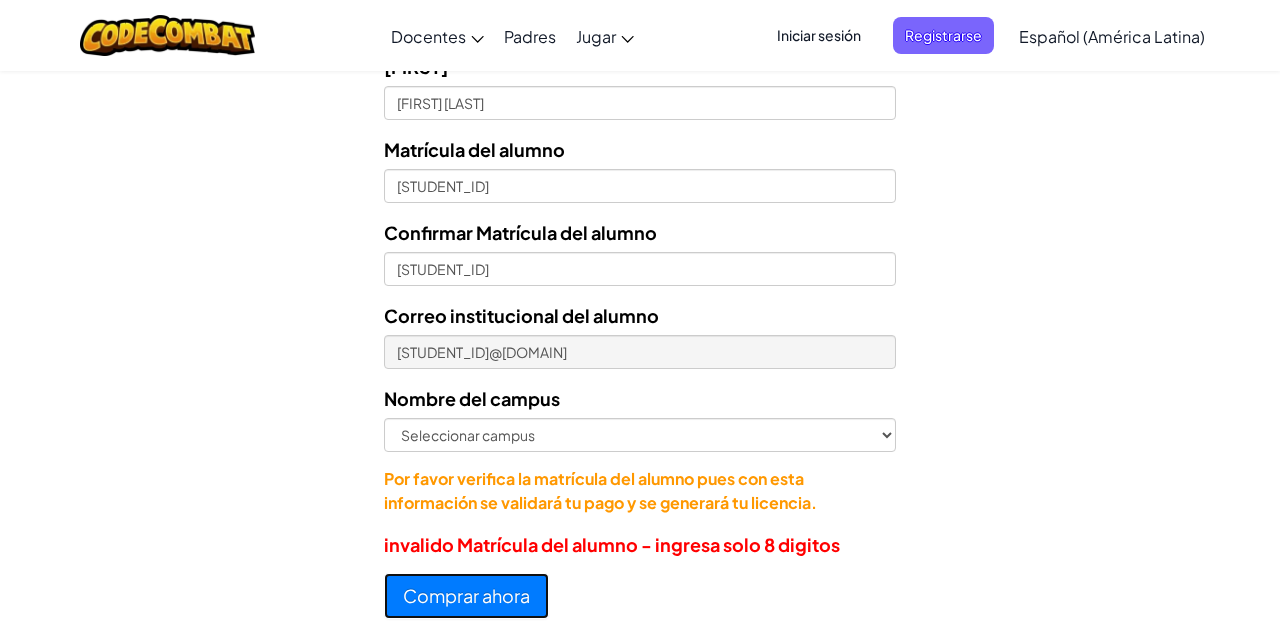 click on "Comprar ahora" at bounding box center (466, 596) 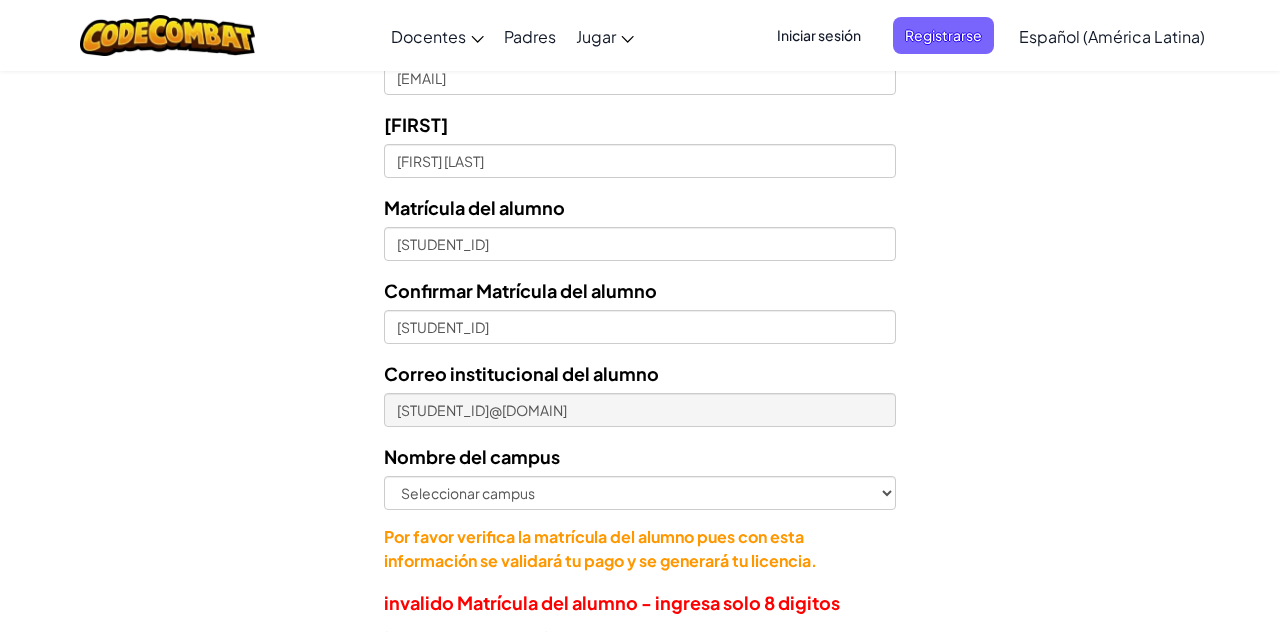 scroll, scrollTop: 864, scrollLeft: 0, axis: vertical 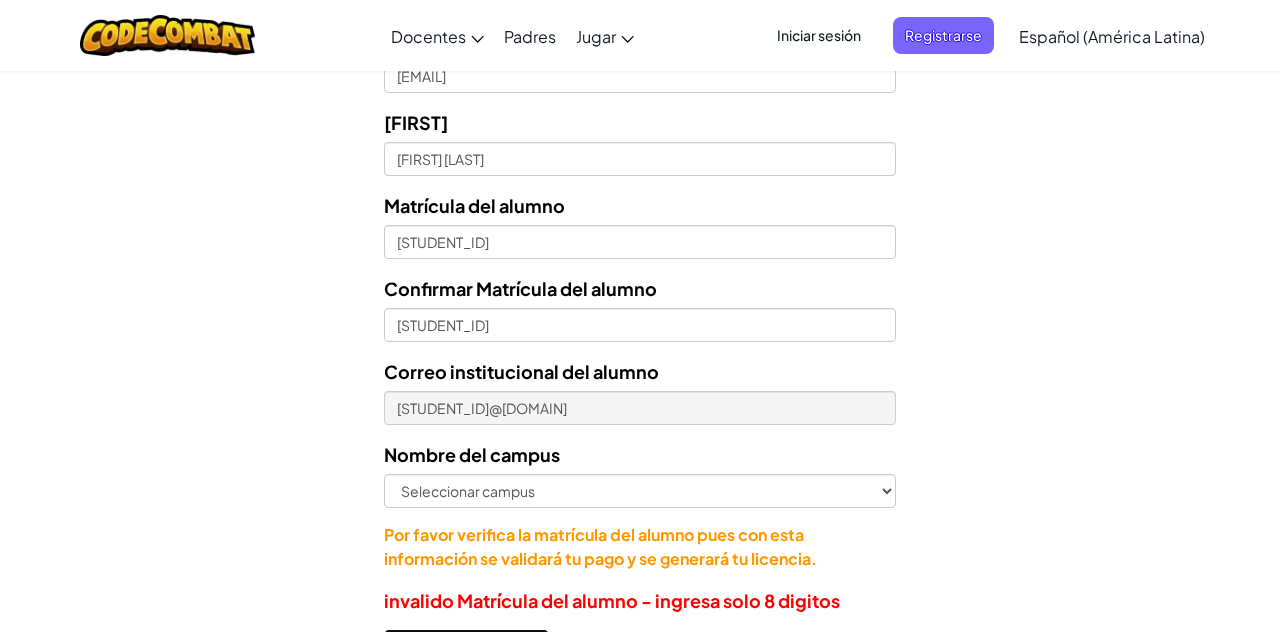 click on "Comprar ahora" at bounding box center [466, 652] 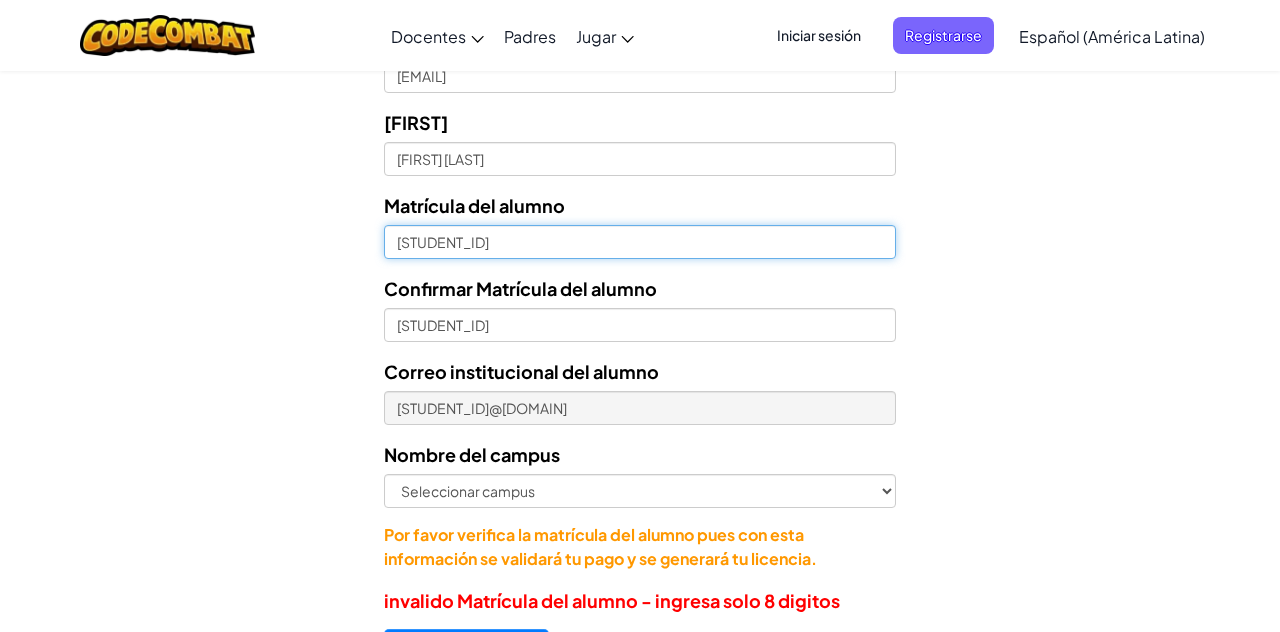 click on "[STUDENT_ID]" at bounding box center [640, 242] 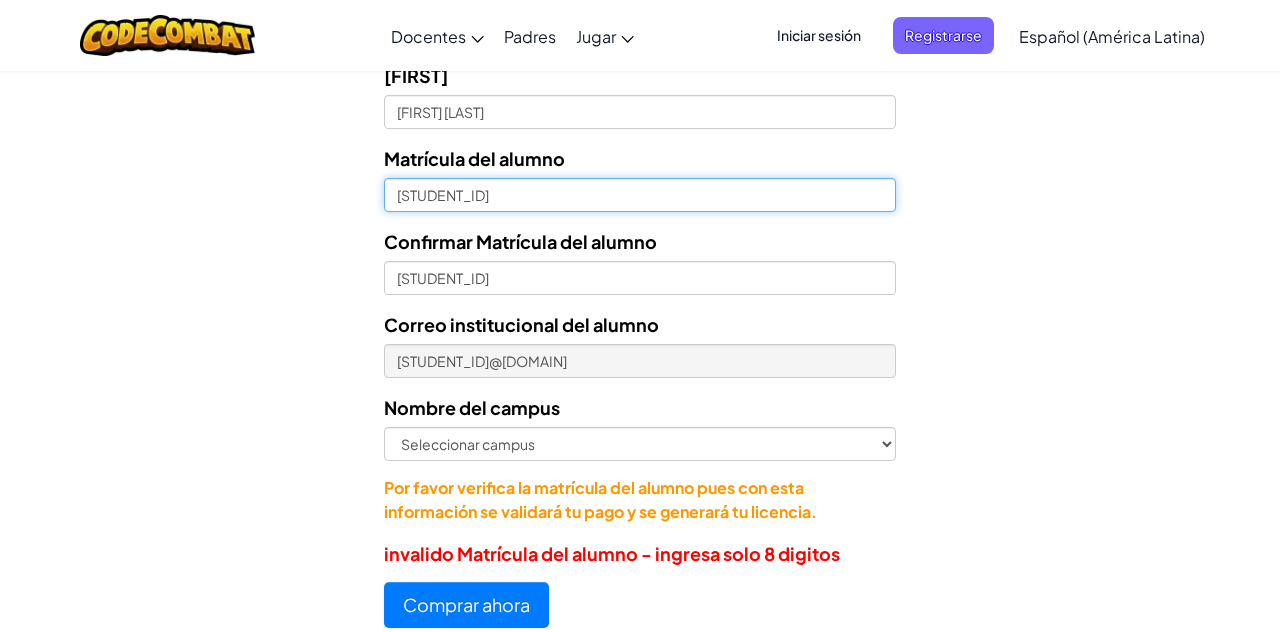 scroll, scrollTop: 938, scrollLeft: 0, axis: vertical 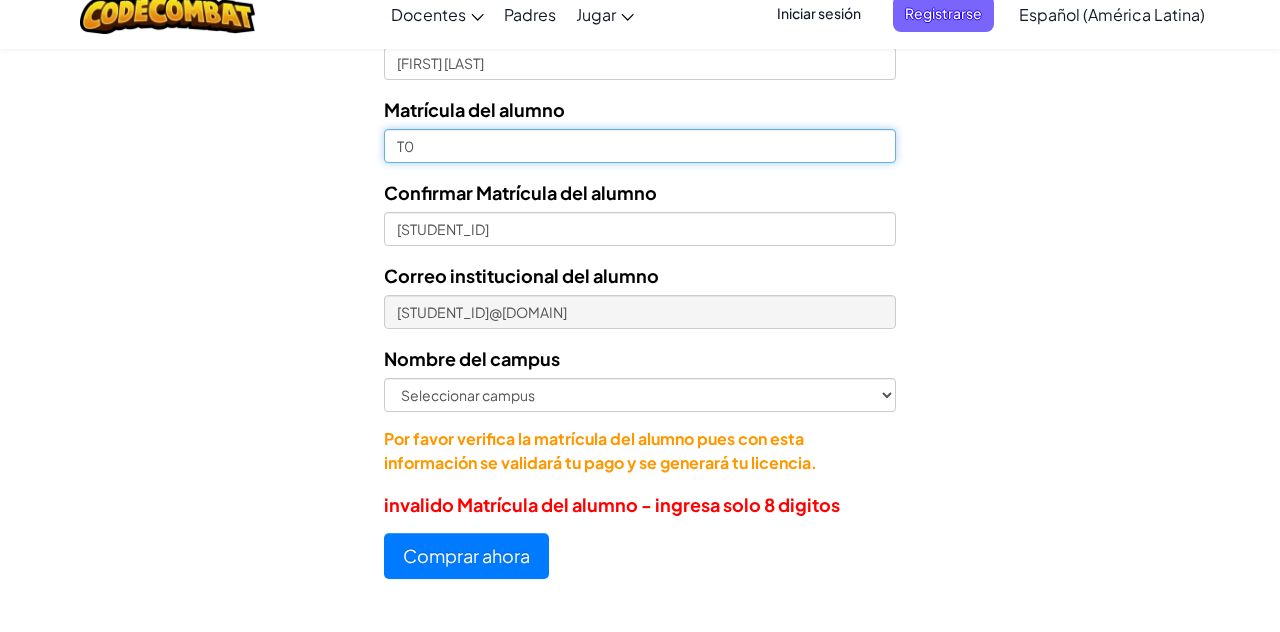type on "T" 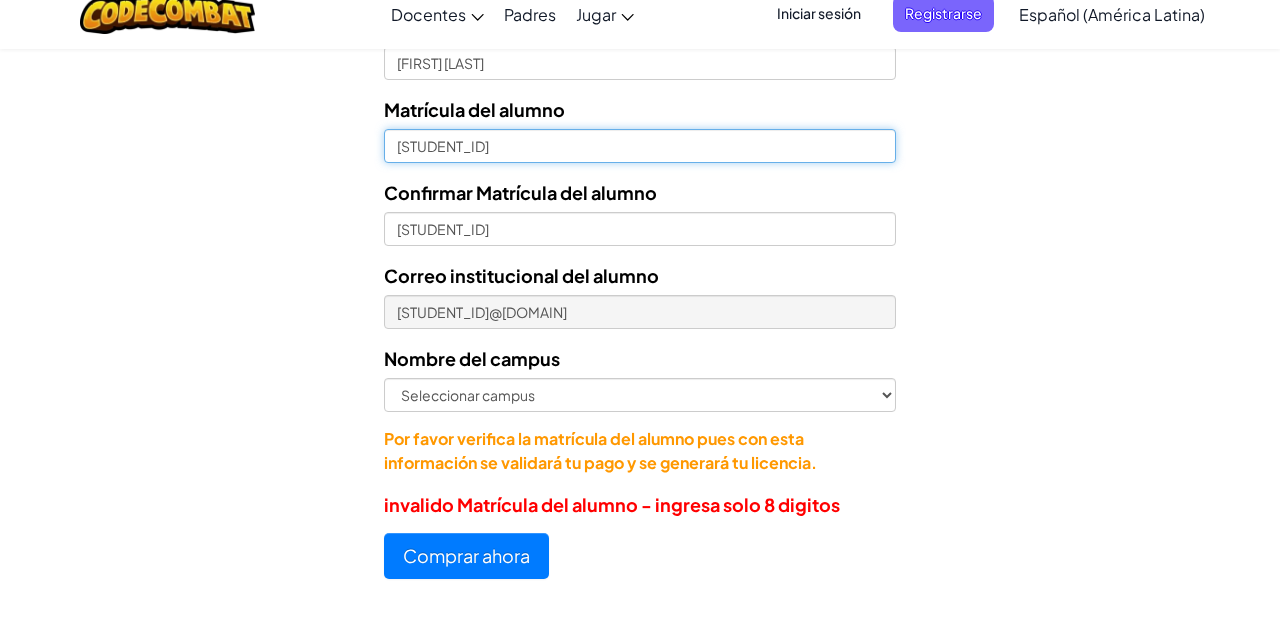 type on "[STUDENT_ID]" 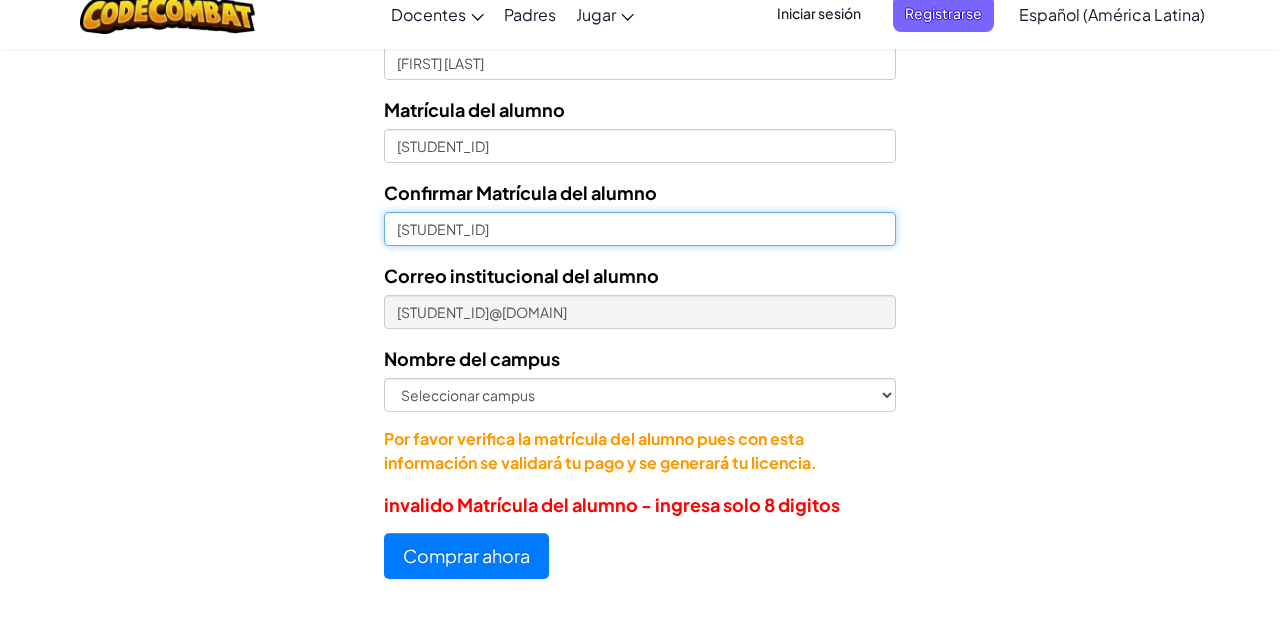 click on "[STUDENT_ID]" at bounding box center [640, 251] 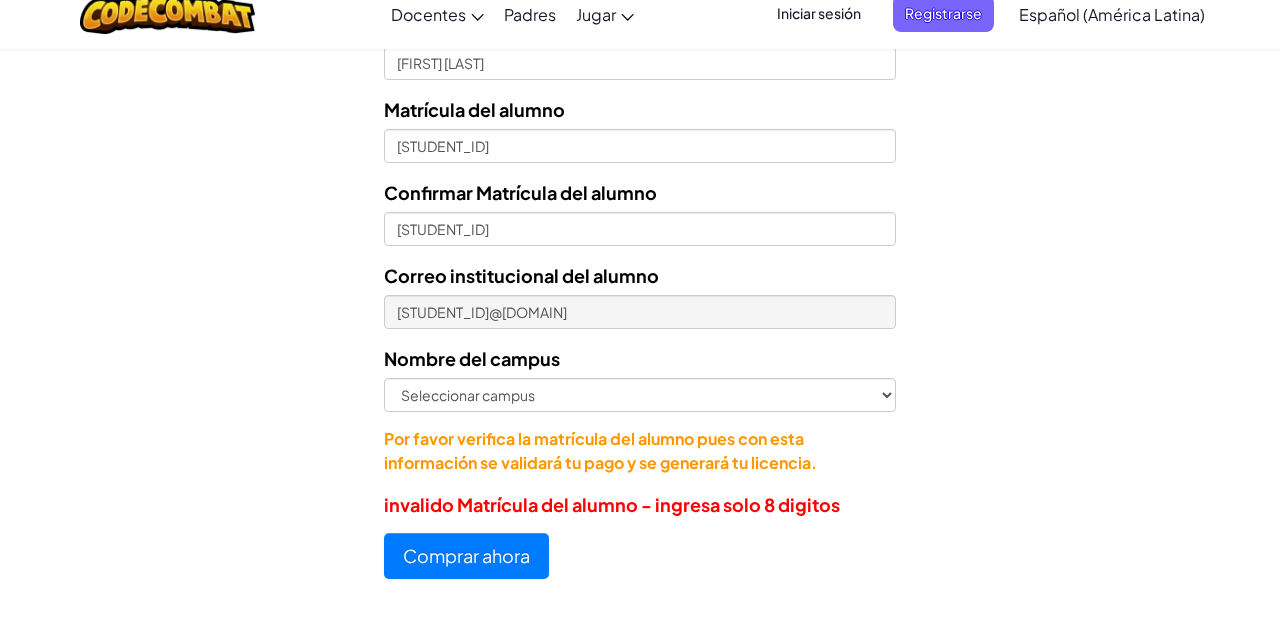 click on "Licencias de Estudiantes
Tecmilenio se asoció con CodeCombat para ofrecer educación en programación en Python, basada en juegos, por el precio con descuento de $12.52 USD. Todos los estudiantes de Tecmilenio que reciban este enlace deberán comprar el software CodeCombat.
En la siguiente página, se le pedirá que ingrese el correo del estudiante de Tecmilenio. Ejemplo: [STUDENT_ID]@[DOMAIN]. Asegúrese de que esta información sea correcta, ya que nos permite saber que el estudiante ha pagado por su licencia el estudiante.
La licencia del estudiante incluye:
Acceso Ozaria   Introducción integral a informática     Acceso CodeCombat   La informática   Desarrollo web   Desarrollo de juegos
Su costo es de $12.52 USD por estudiante
Seleccionar licencia
Licencia anual de estudiante - Universidad Tecmilenio - $12.52
Número de Licencias   1       [EMAIL]" at bounding box center (640, -109) 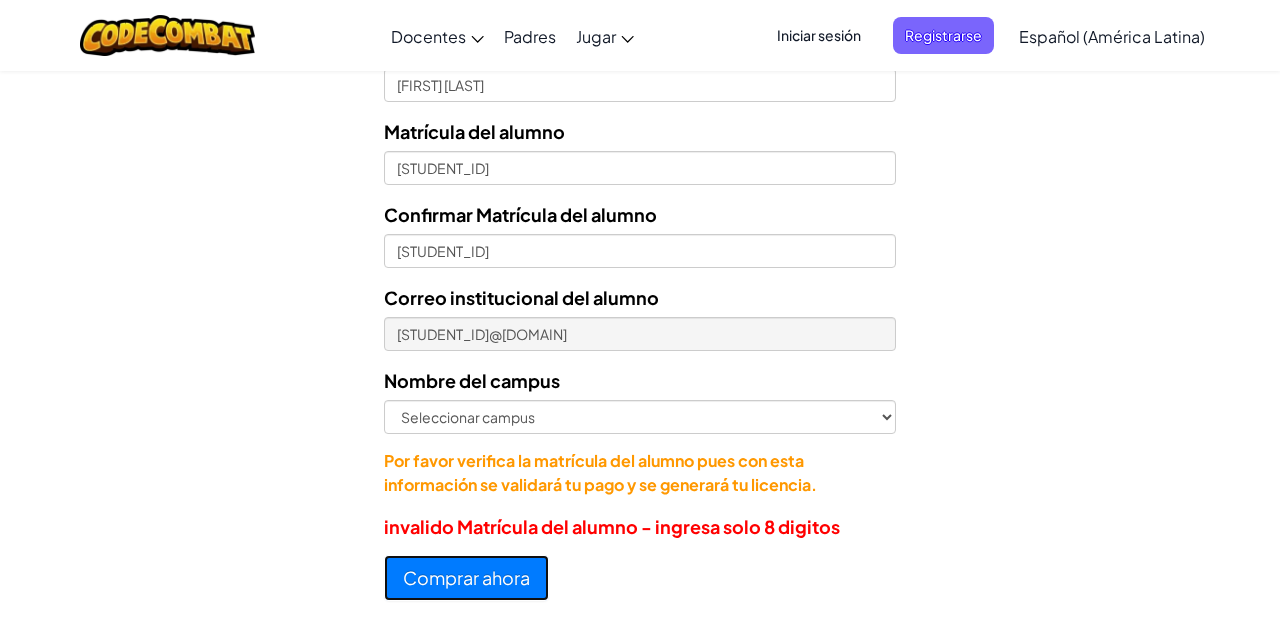 click on "Comprar ahora" at bounding box center (466, 578) 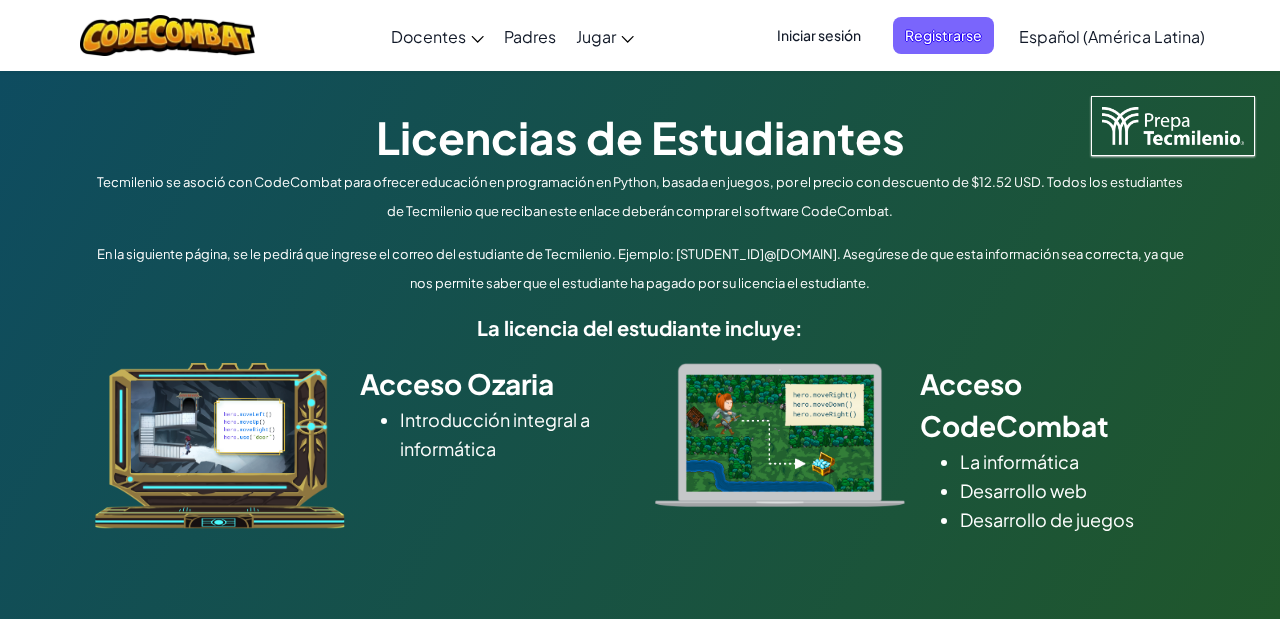 scroll, scrollTop: 0, scrollLeft: 0, axis: both 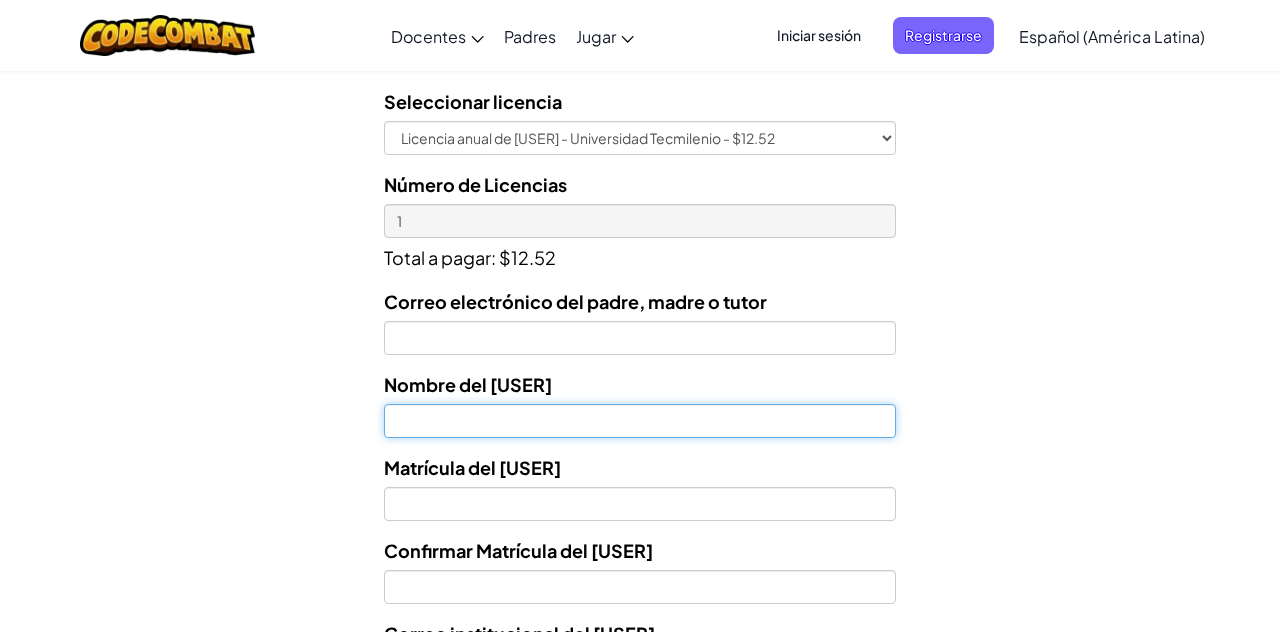 click at bounding box center [640, 421] 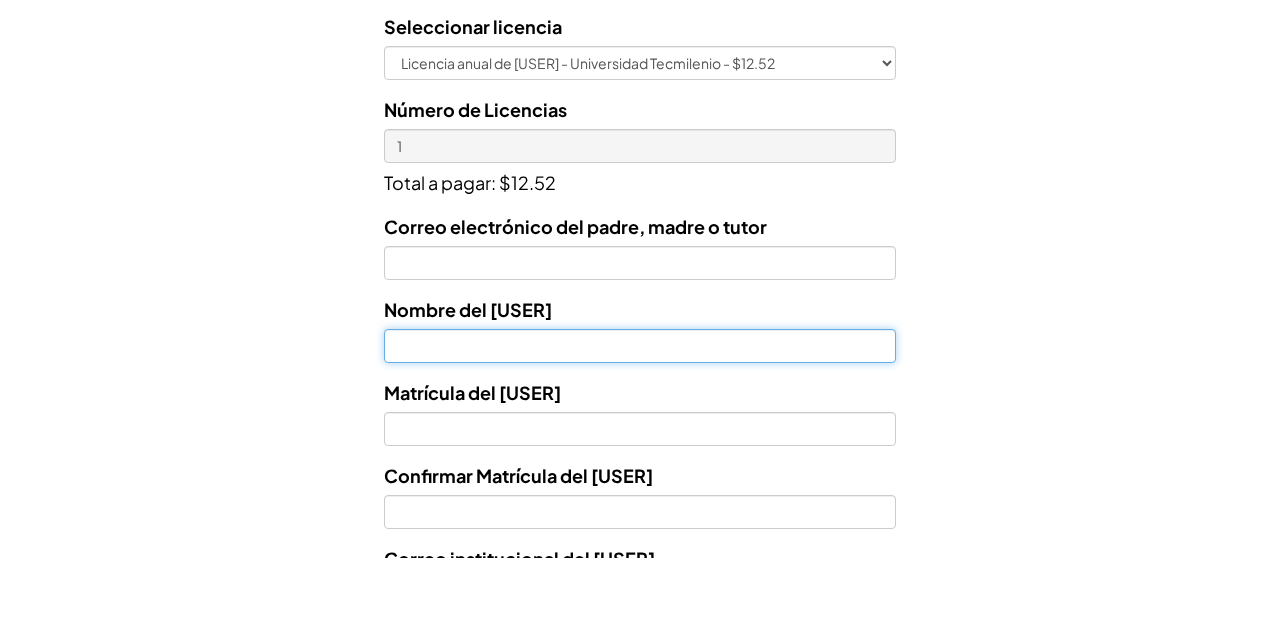 scroll, scrollTop: 636, scrollLeft: 0, axis: vertical 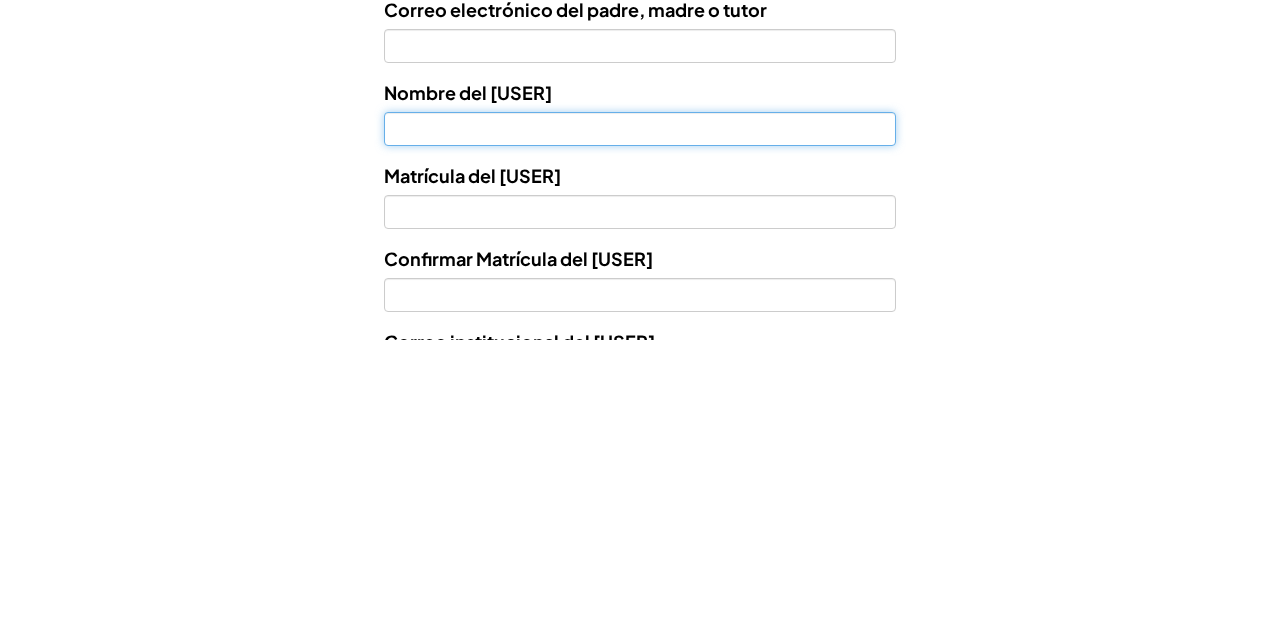 type on "[NAME] [LAST NAME]" 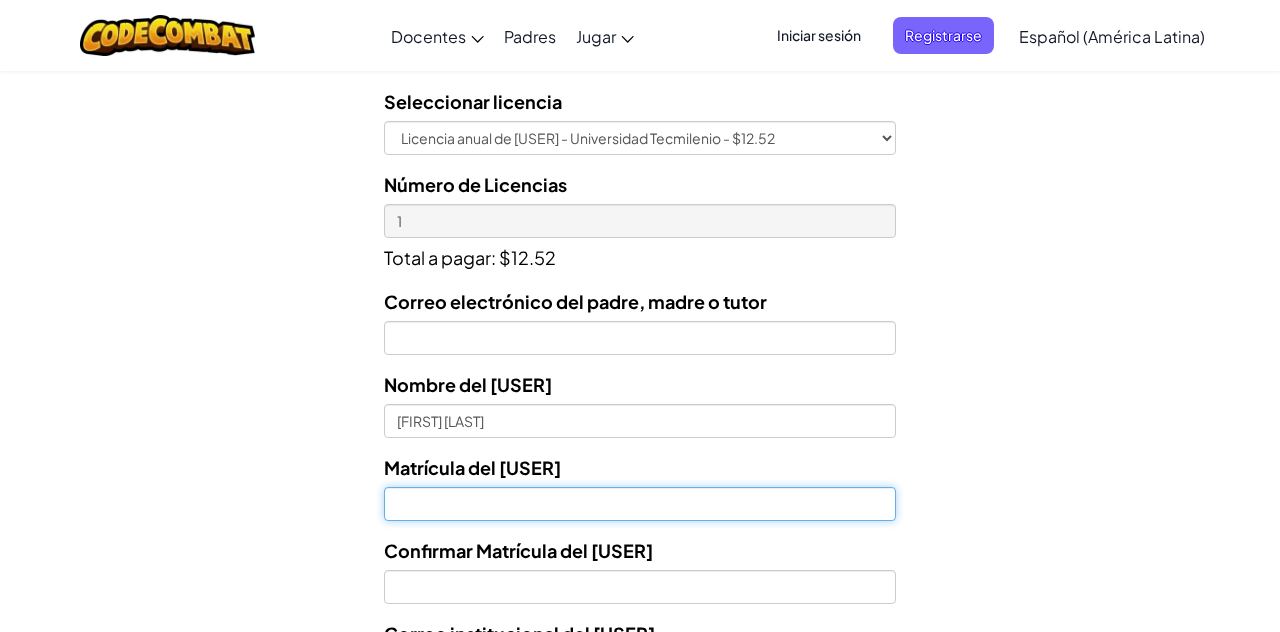 click on "Nombre del estuadiante" at bounding box center (640, 504) 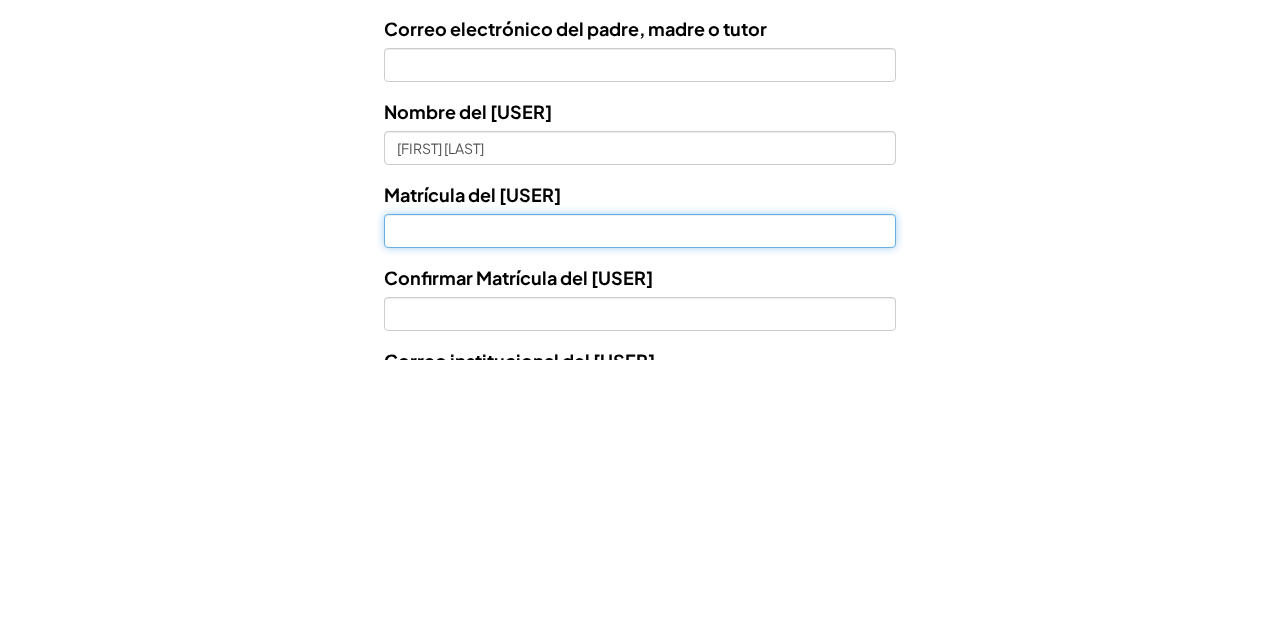 scroll, scrollTop: 636, scrollLeft: 0, axis: vertical 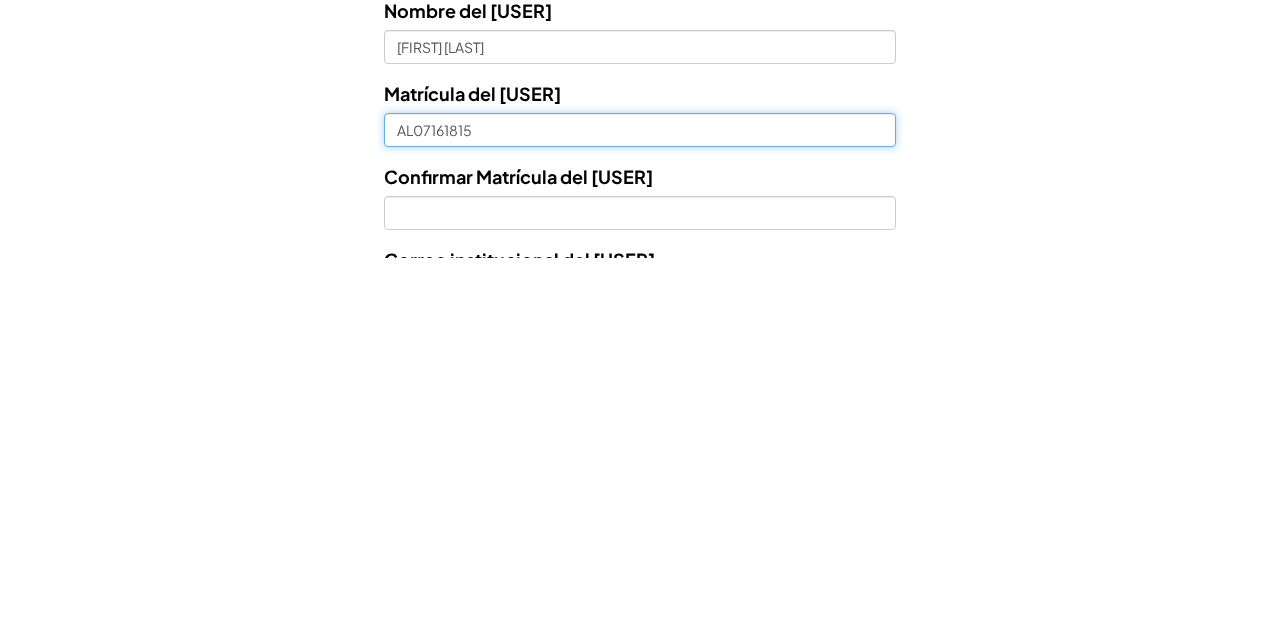 type on "AL07161815" 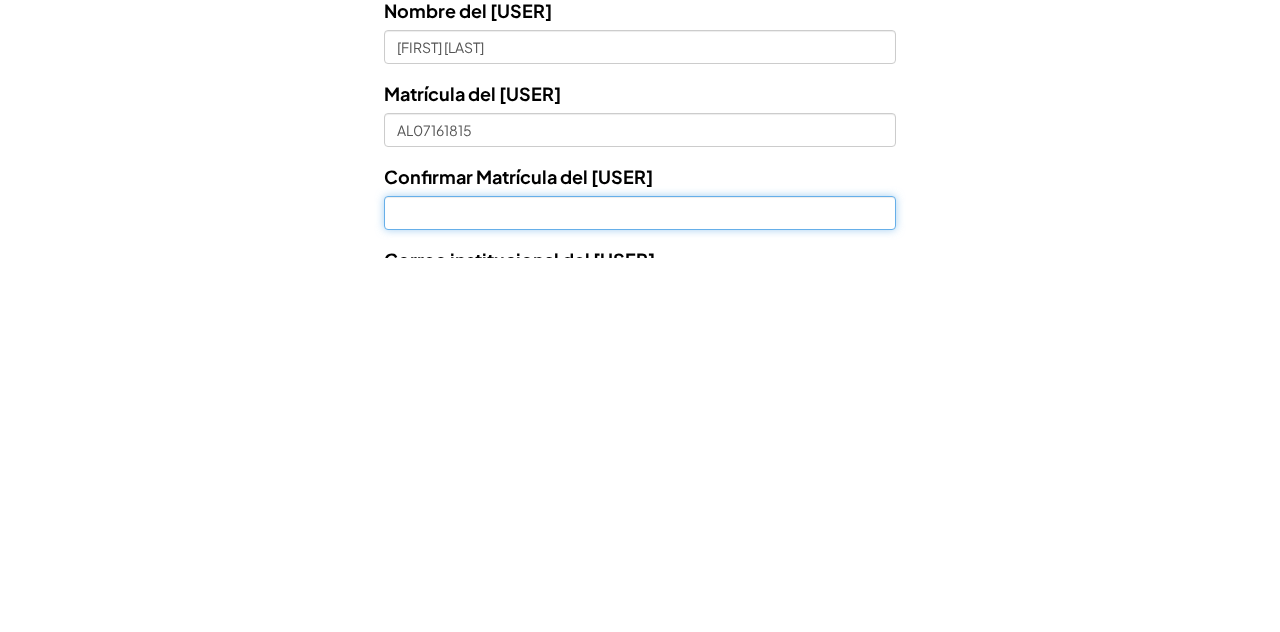click on "Confirmar Matrícula del alumno" at bounding box center (640, 587) 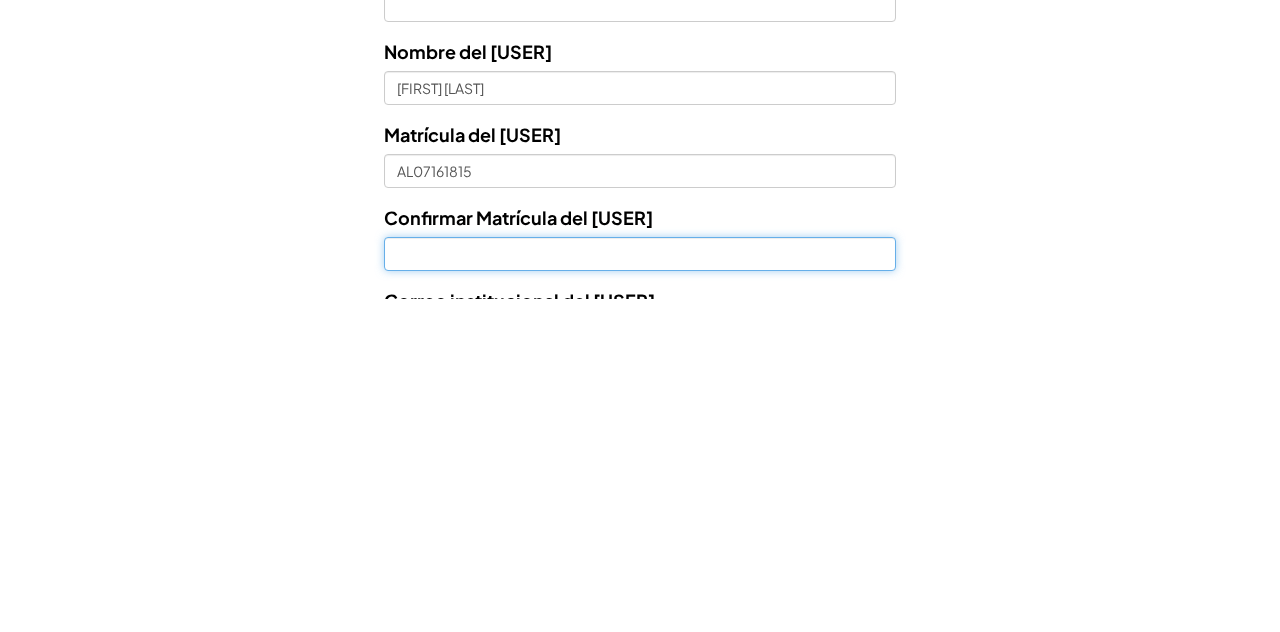 scroll, scrollTop: 720, scrollLeft: 0, axis: vertical 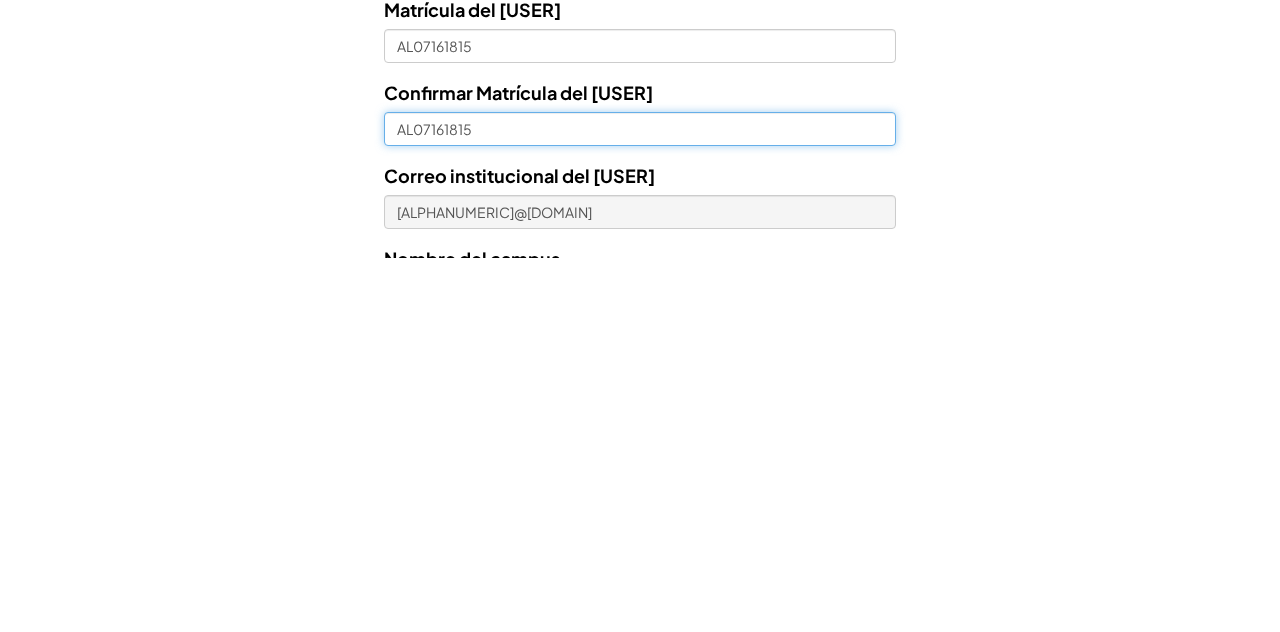 type on "AL07161815" 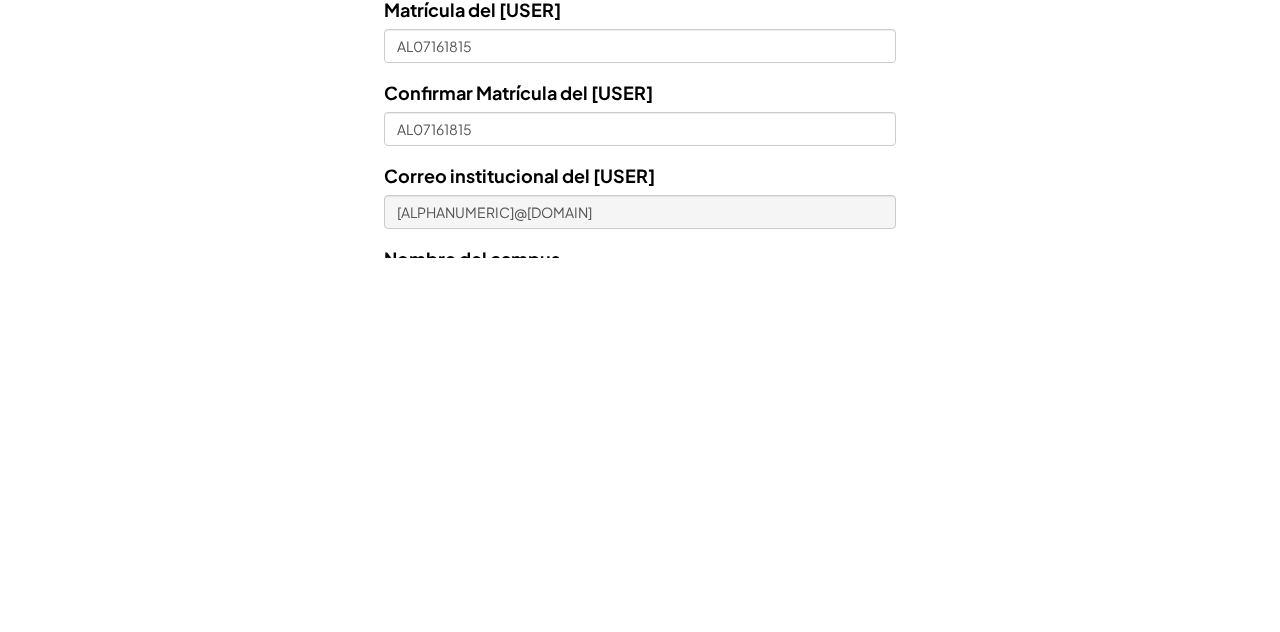 click on "Licencias de Estudiantes
Tecmilenio se asoció con CodeCombat para ofrecer educación en programación en Python, basada en juegos, por el precio con descuento de $12.52 USD. Todos los estudiantes de Tecmilenio que reciban este enlace deberán comprar el software CodeCombat.
En la siguiente página, se le pedirá que ingrese el correo del estudiante de Tecmilenio. Ejemplo: al02962166@tecmilenio.mx. Asegúrese de que esta información sea correcta, ya que nos permite saber que el estudiante ha pagado por su licencia el estudiante.
La licencia del estudiante incluye:
Acceso Ozaria   Introducción integral a informática     Acceso CodeCombat   La informática   Desarrollo web   Desarrollo de juegos
Su costo es de $12.52 USD por estudiante
Seleccionar licencia
Licencia anual de estudiante - Universidad Tecmilenio - $12.52
Número de Licencias   1               AL07161815" at bounding box center [640, 105] 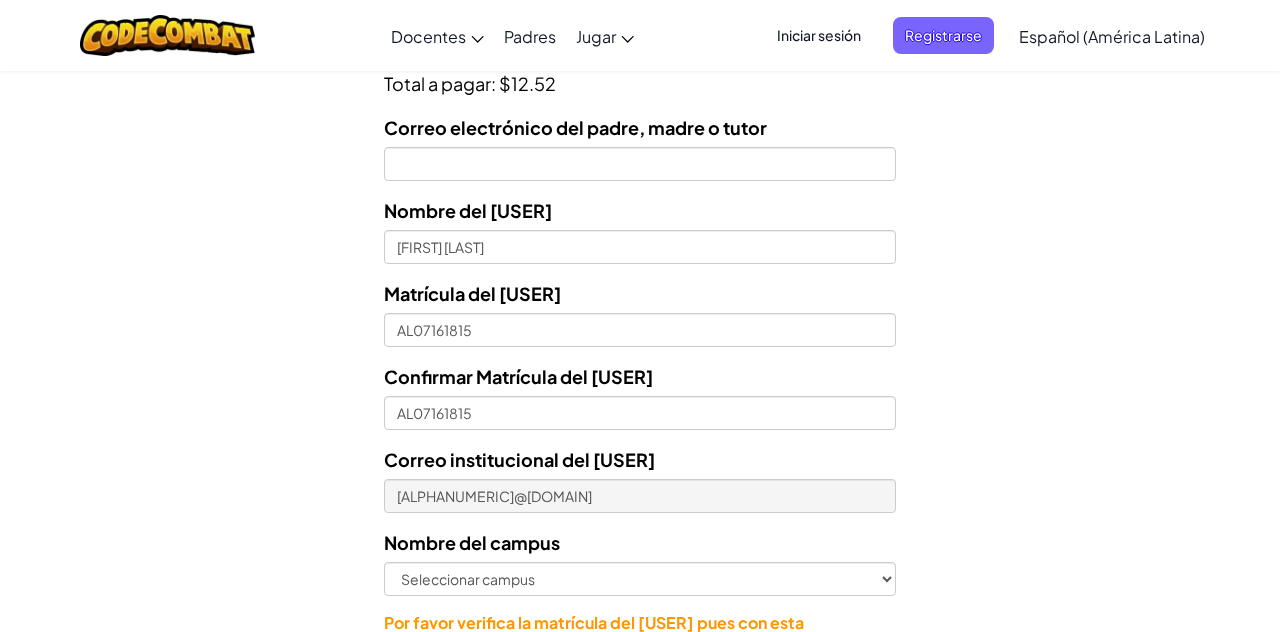 scroll, scrollTop: 883, scrollLeft: 0, axis: vertical 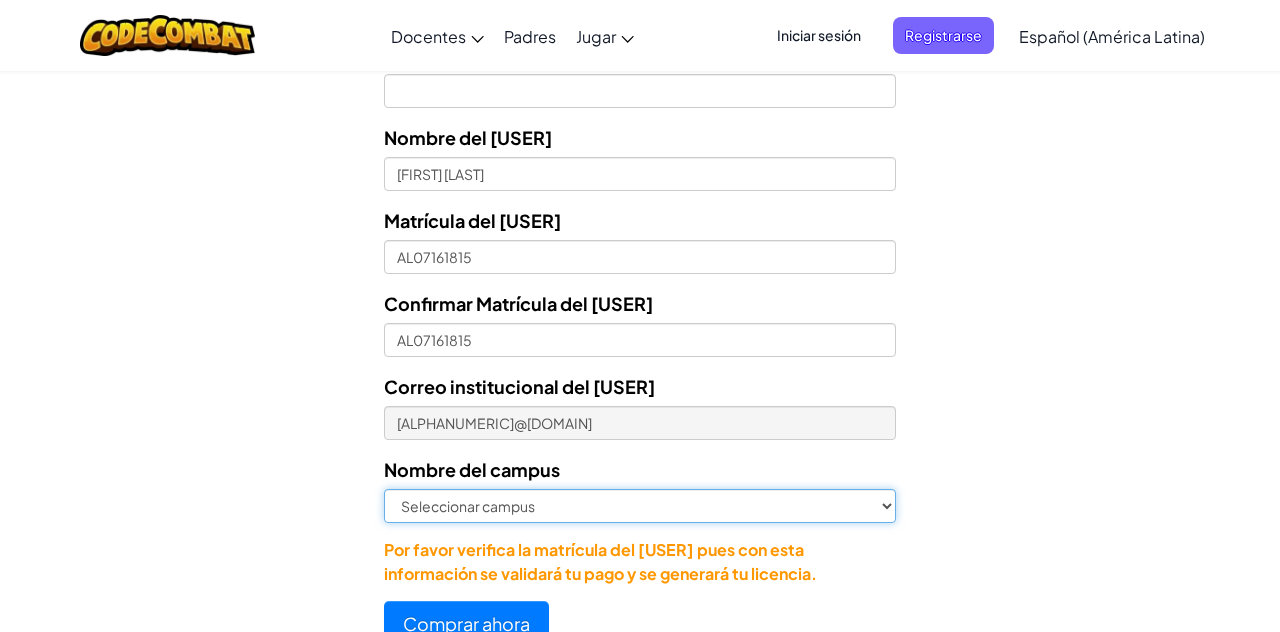 click on "Seleccionar campus
Cancún
Central
Chihuahua
Ciudad Juárez
Ciudad Obregón
Cuautitlán lzcalli
Cuernavaca
Culiacán
Cumbres
Durango
Ferrería
Guadalajara
Guadalupe
Hermosillo
Laguna
Las Torres
Los Mochis
Mazatlán
Morelia
Mérida
Nuevo Laredo
Online
Puebla
Querétaro
Reynosa
San Luis Potosí
San Nicolás
Toluca
Veracruz
Villahermosa
Zacatecas
Zapopan" at bounding box center (640, 506) 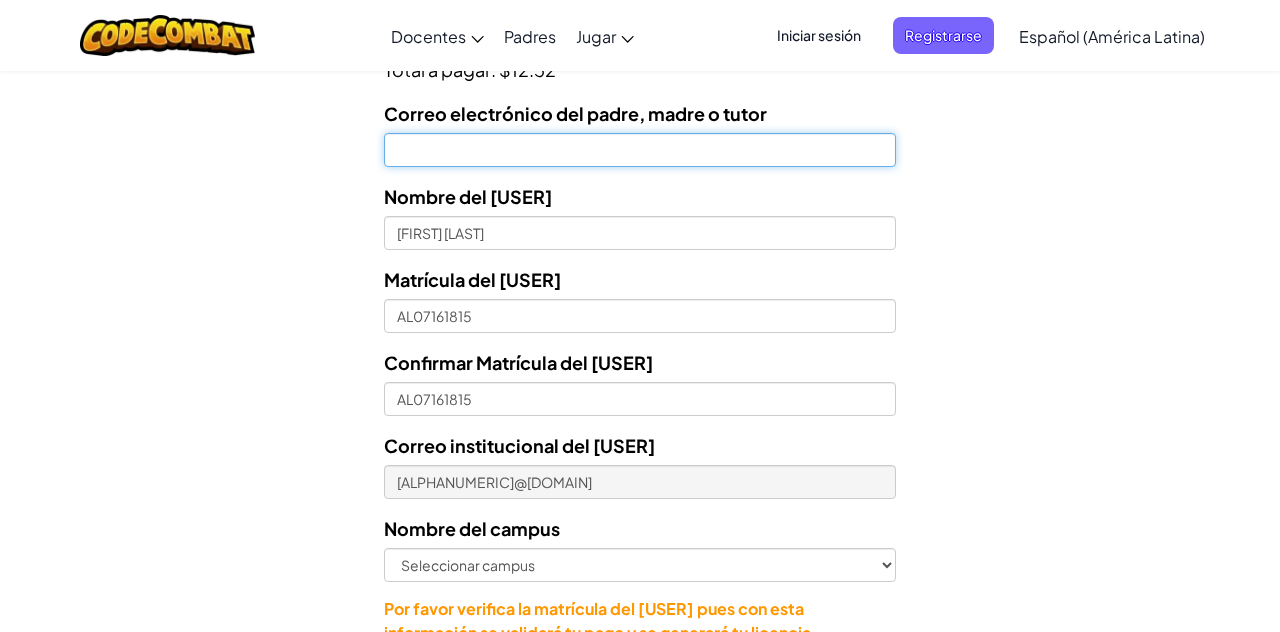 click on "Correo electrónico del padre, madre o tutor" at bounding box center (640, 150) 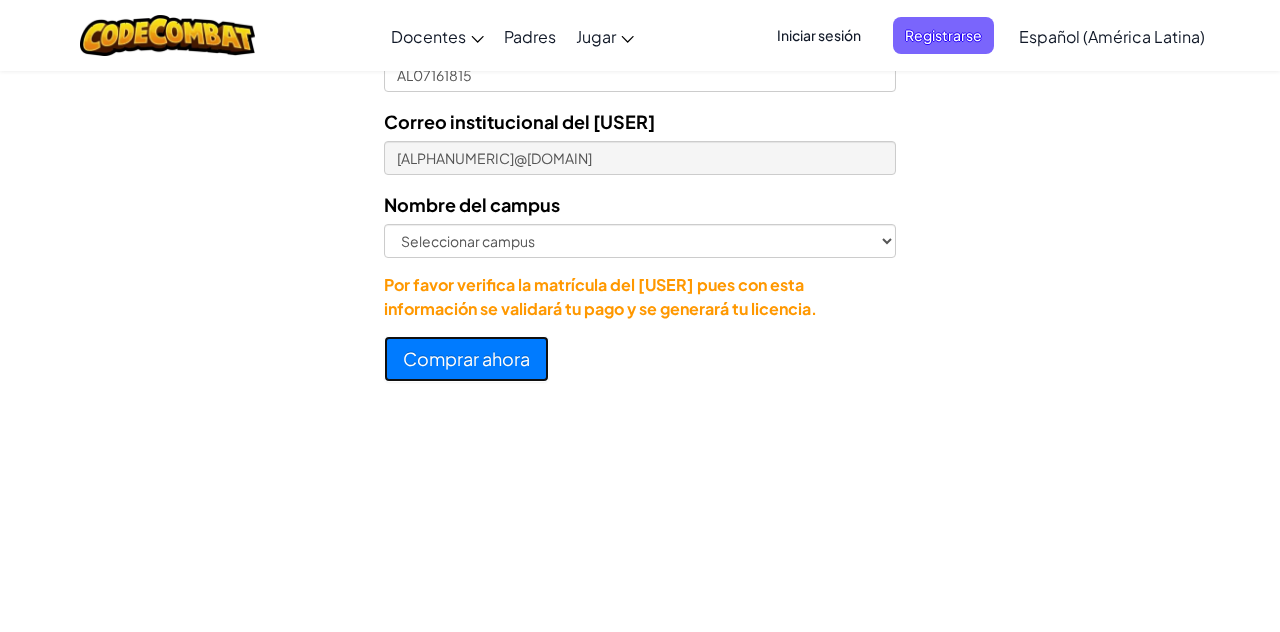 click on "Comprar ahora" at bounding box center [466, 359] 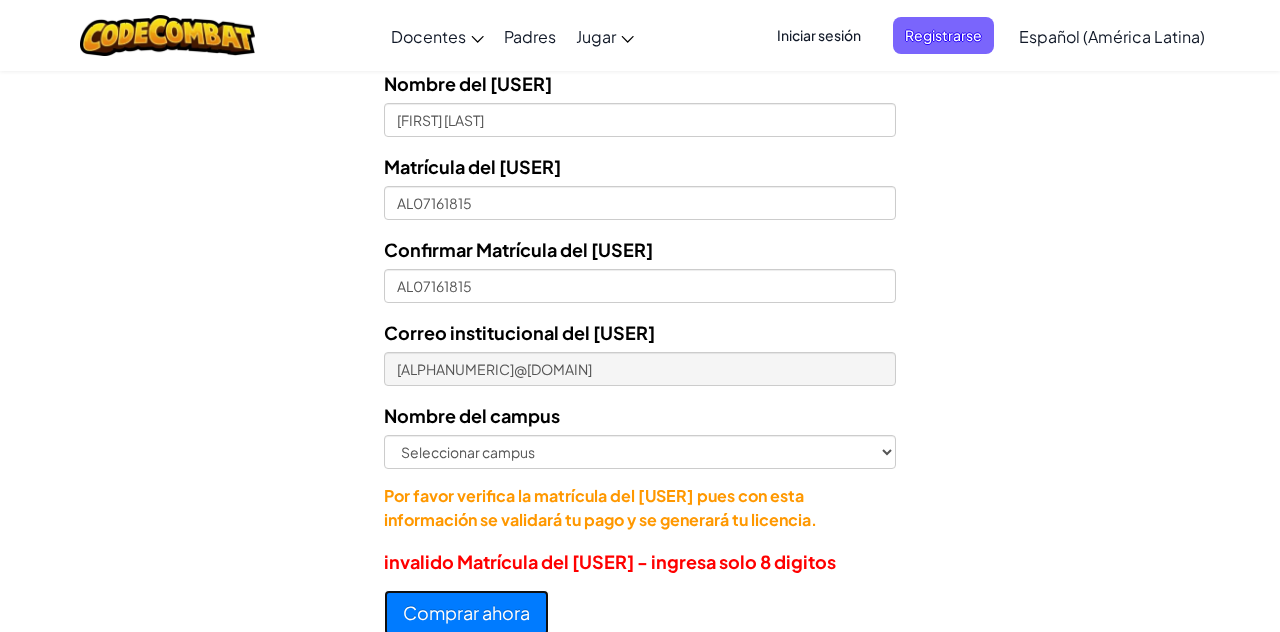scroll, scrollTop: 900, scrollLeft: 0, axis: vertical 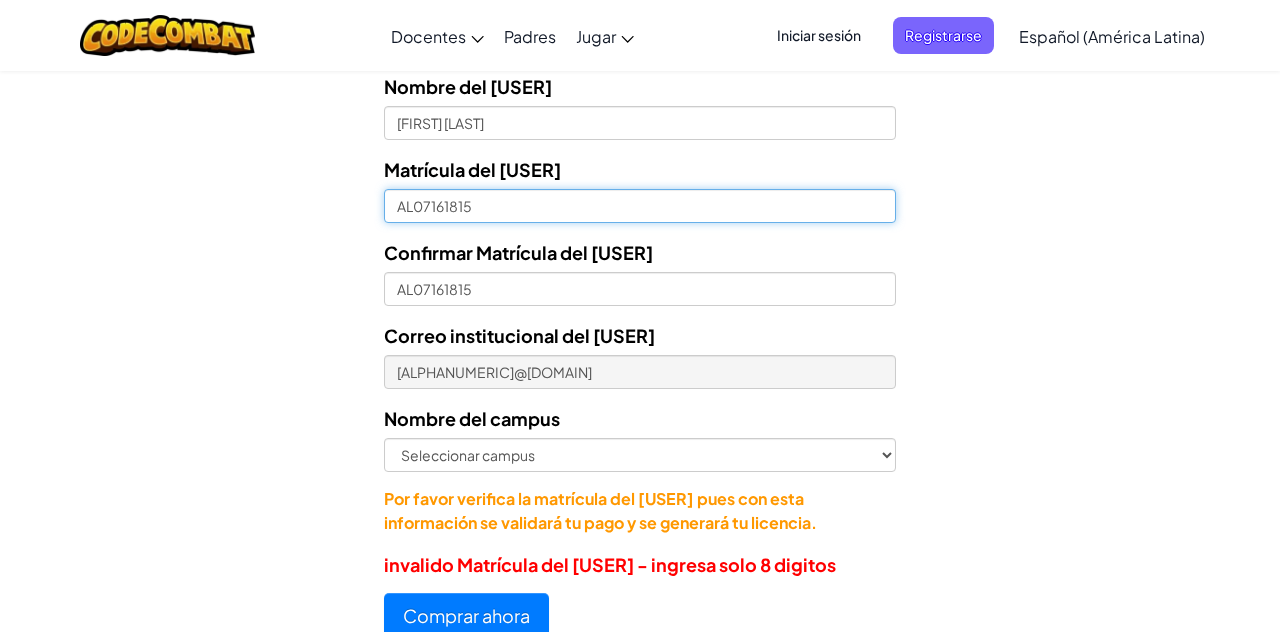 click on "AL07161815" at bounding box center [640, 206] 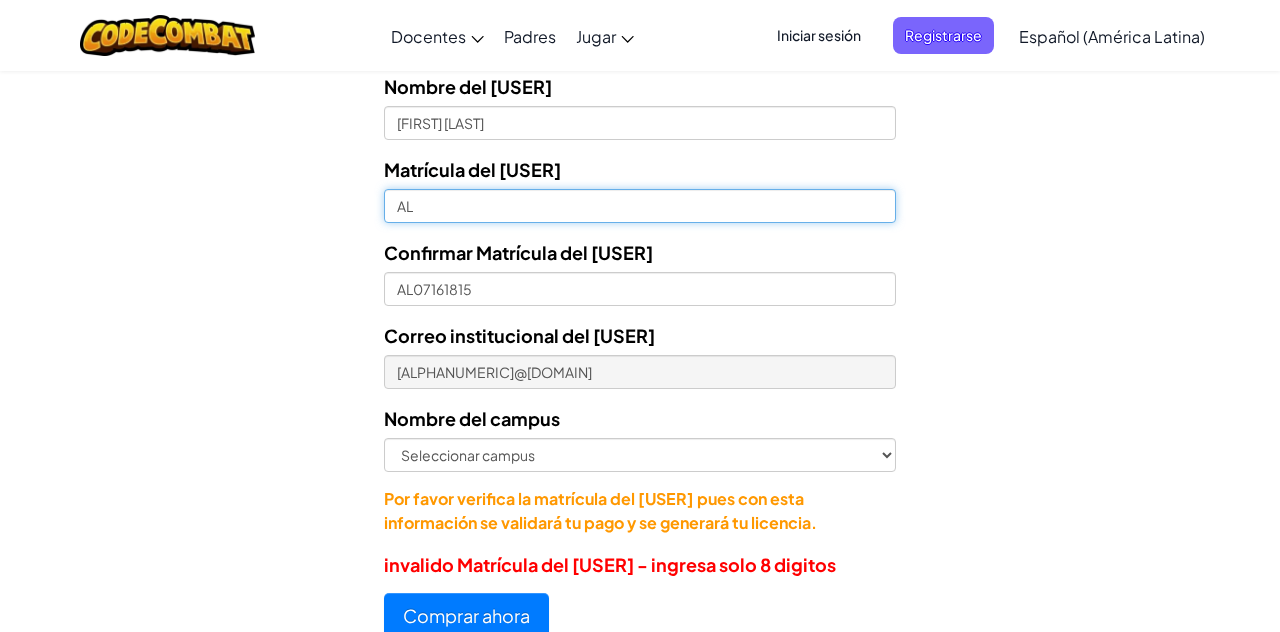 type on "A" 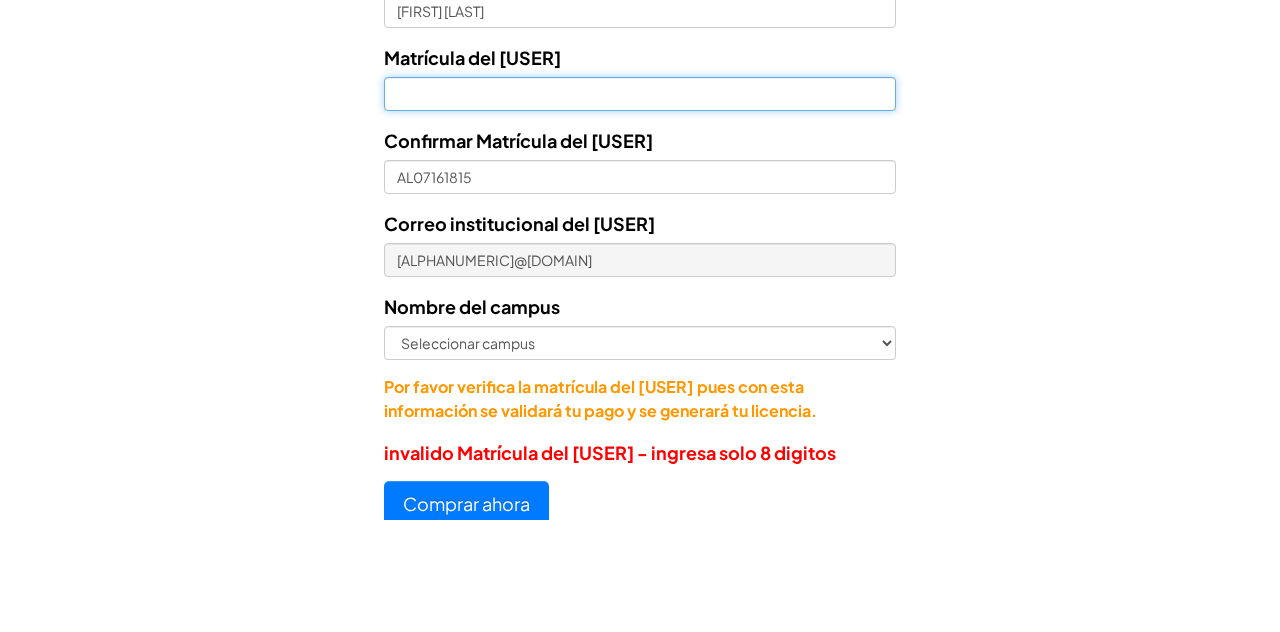 scroll, scrollTop: 900, scrollLeft: 0, axis: vertical 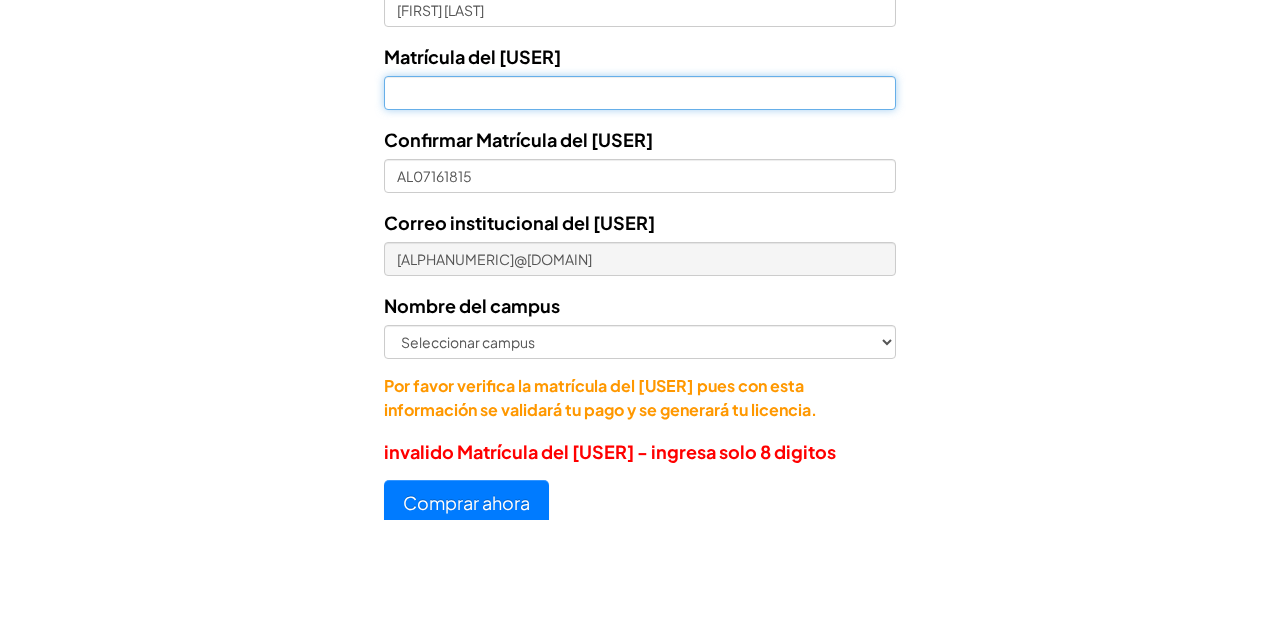 type 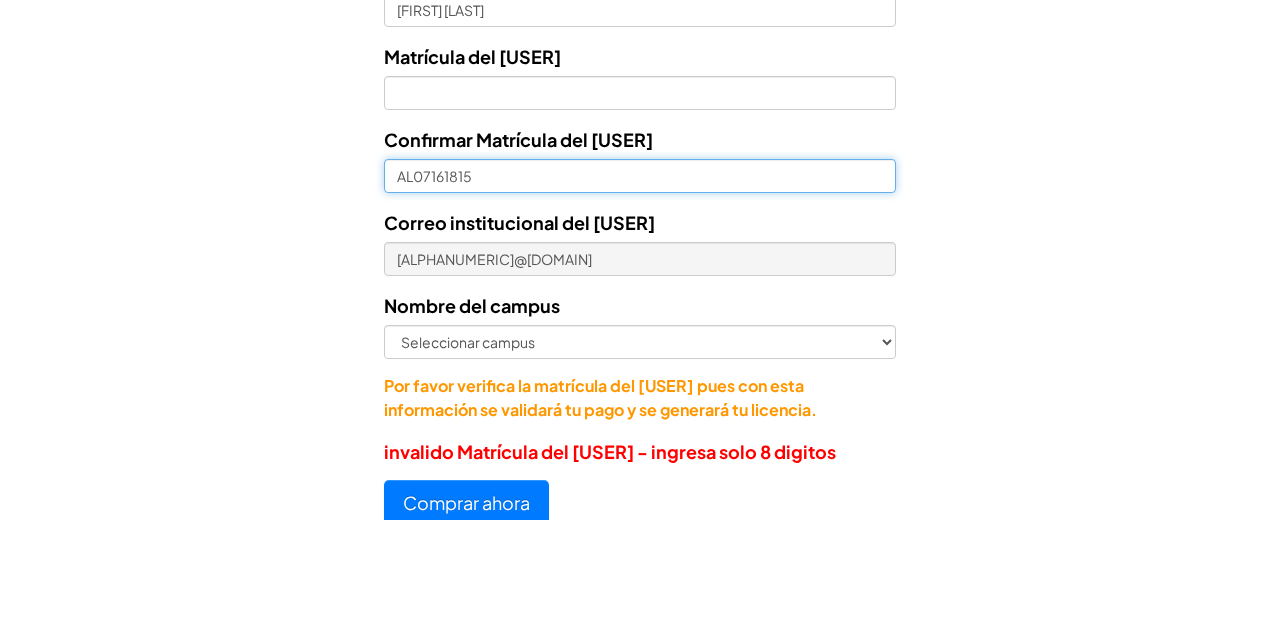click on "AL07161815" at bounding box center [640, 289] 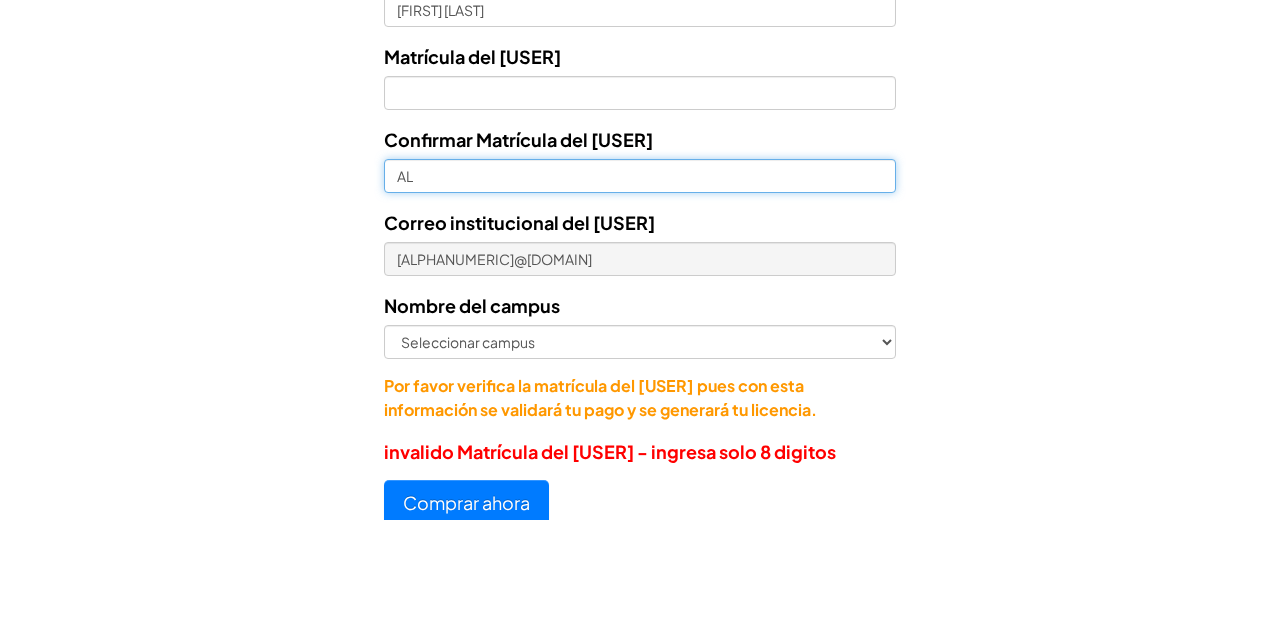type on "A" 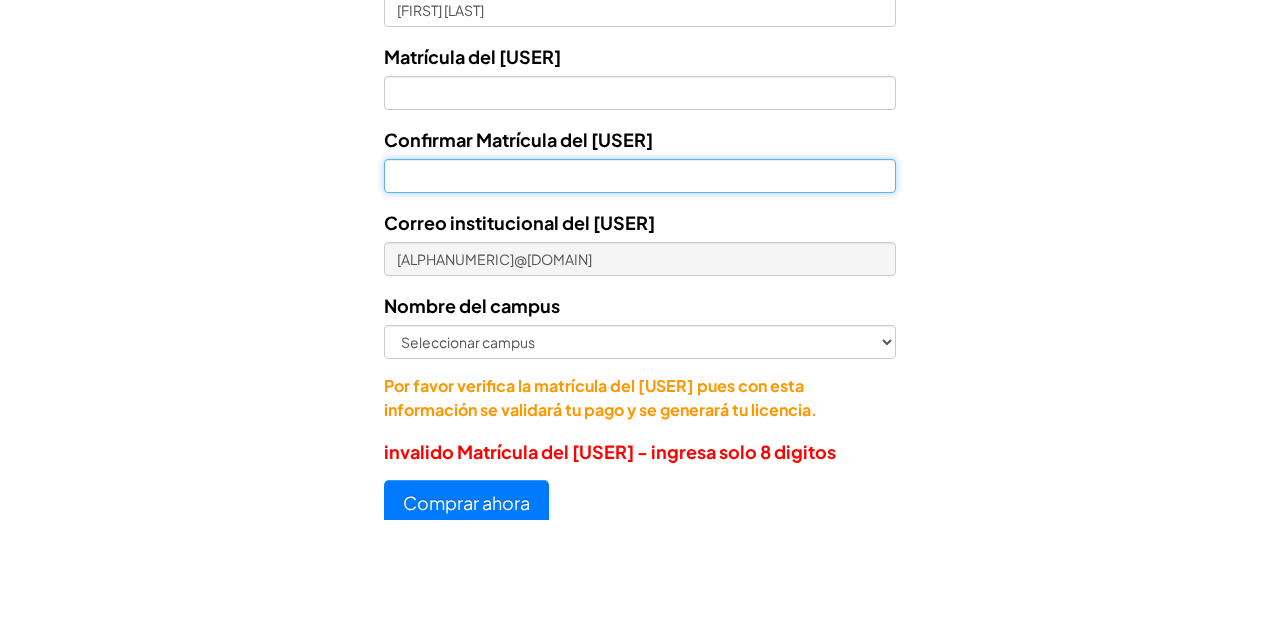 type 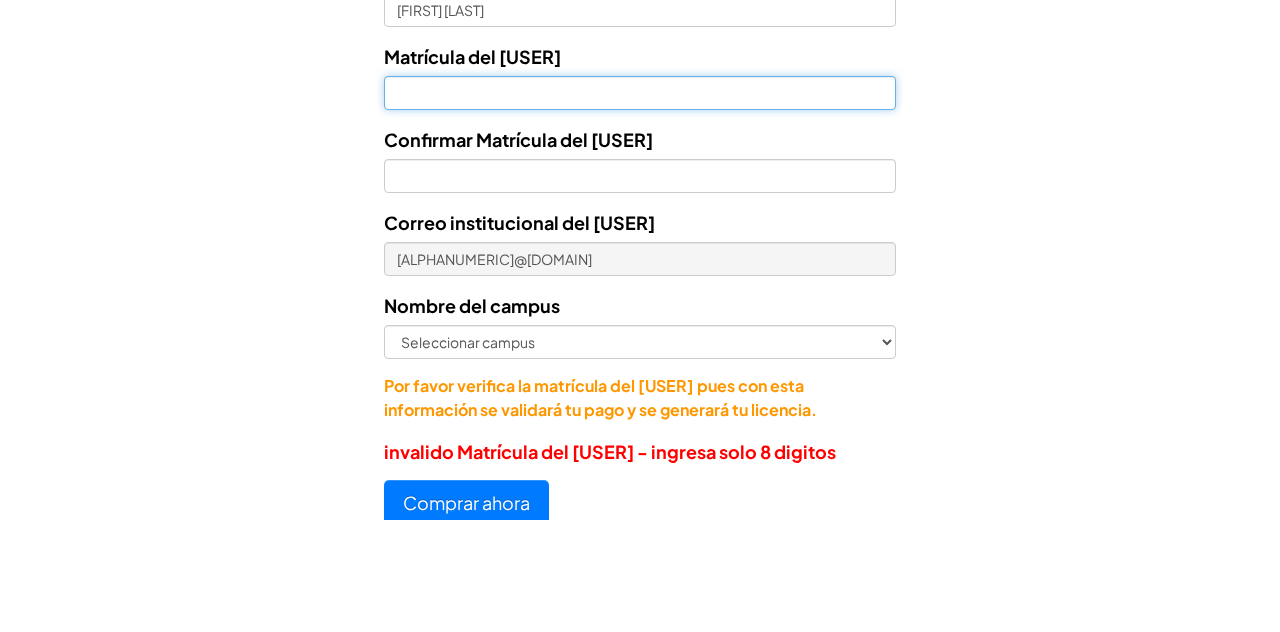 click on "Nombre del estuadiante" at bounding box center [640, 206] 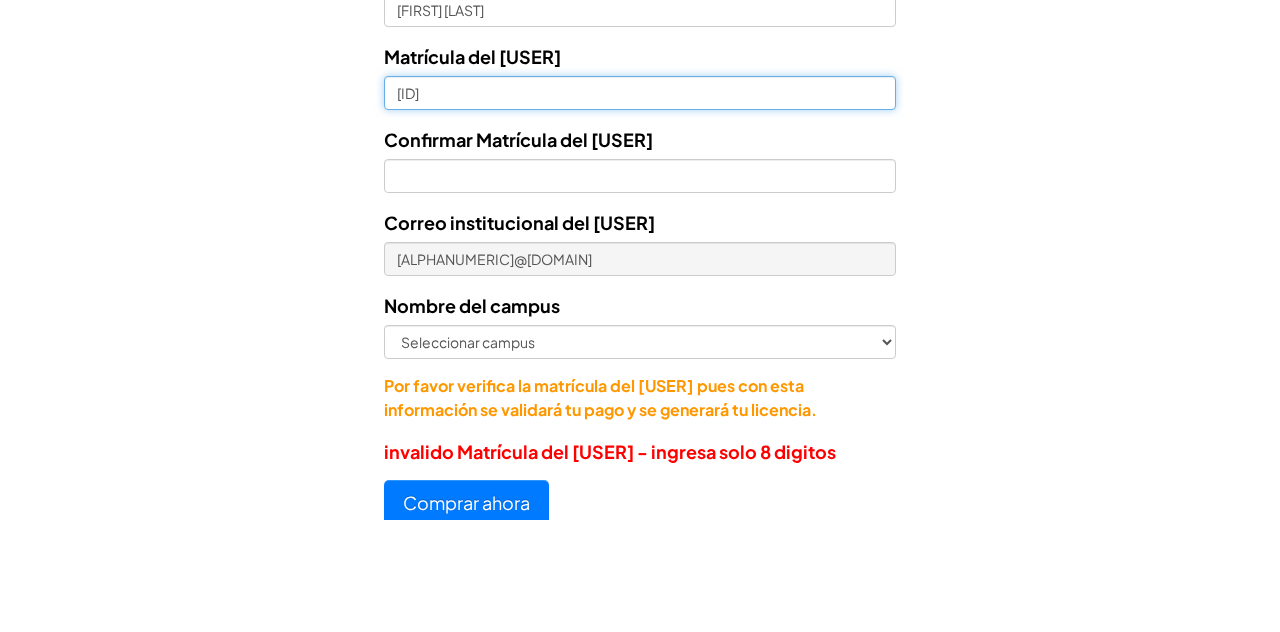 type on "T07161815" 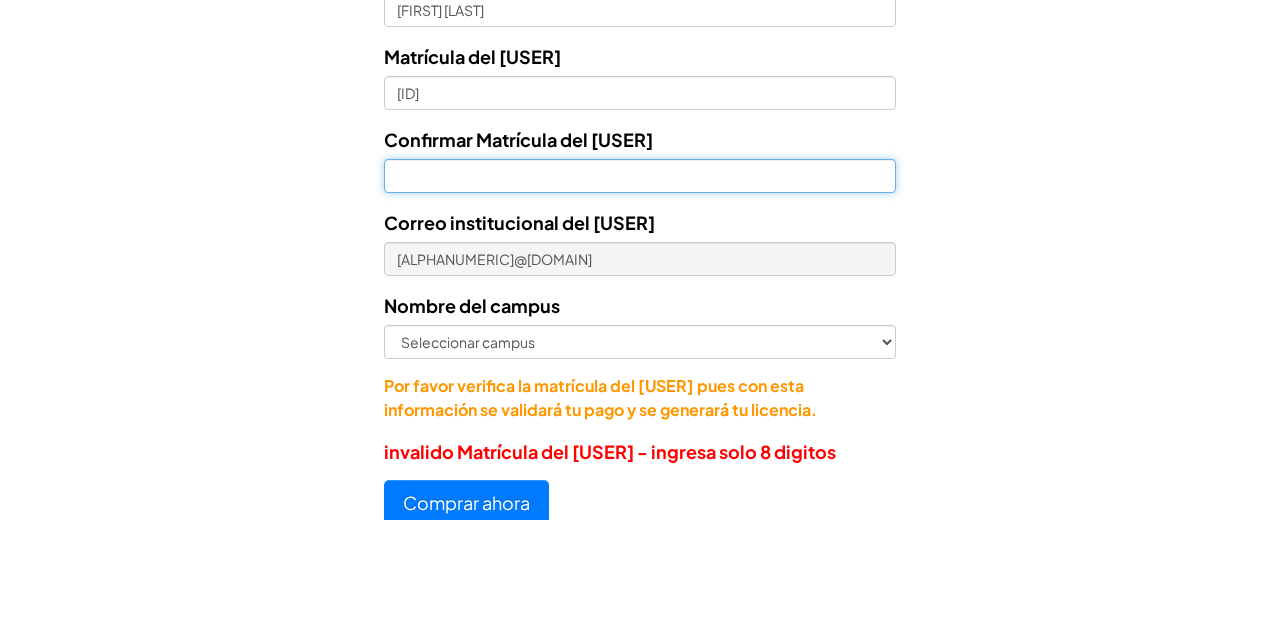 click on "Confirmar Matrícula del alumno" at bounding box center (640, 289) 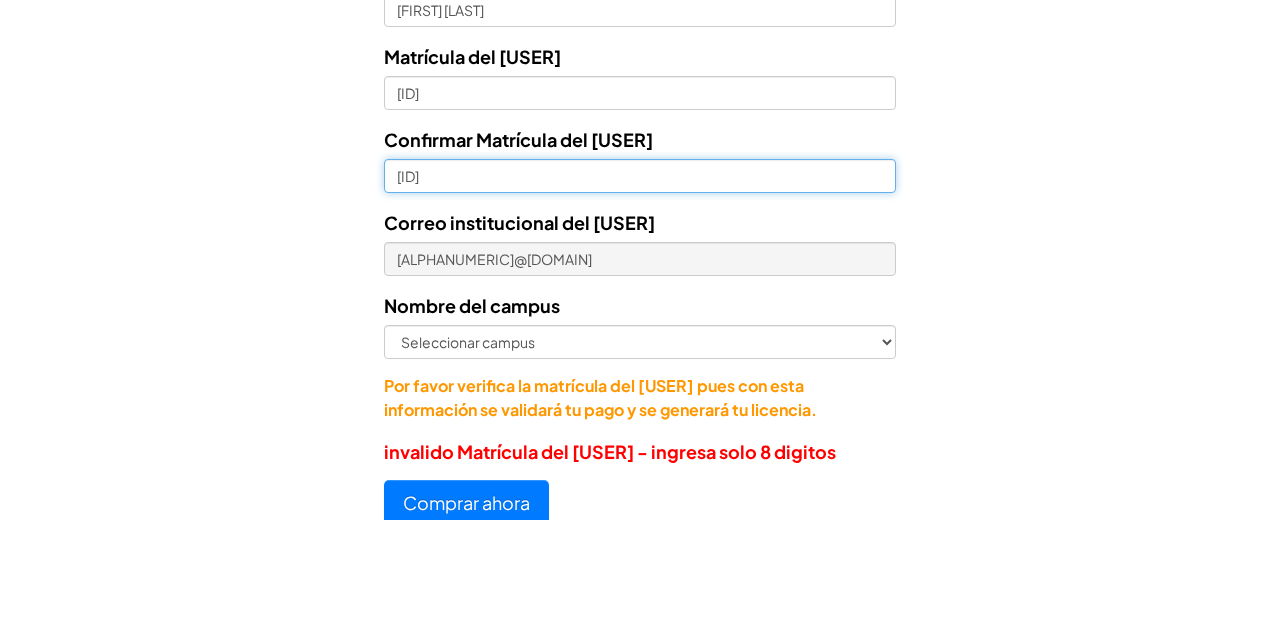 type on "T07161815" 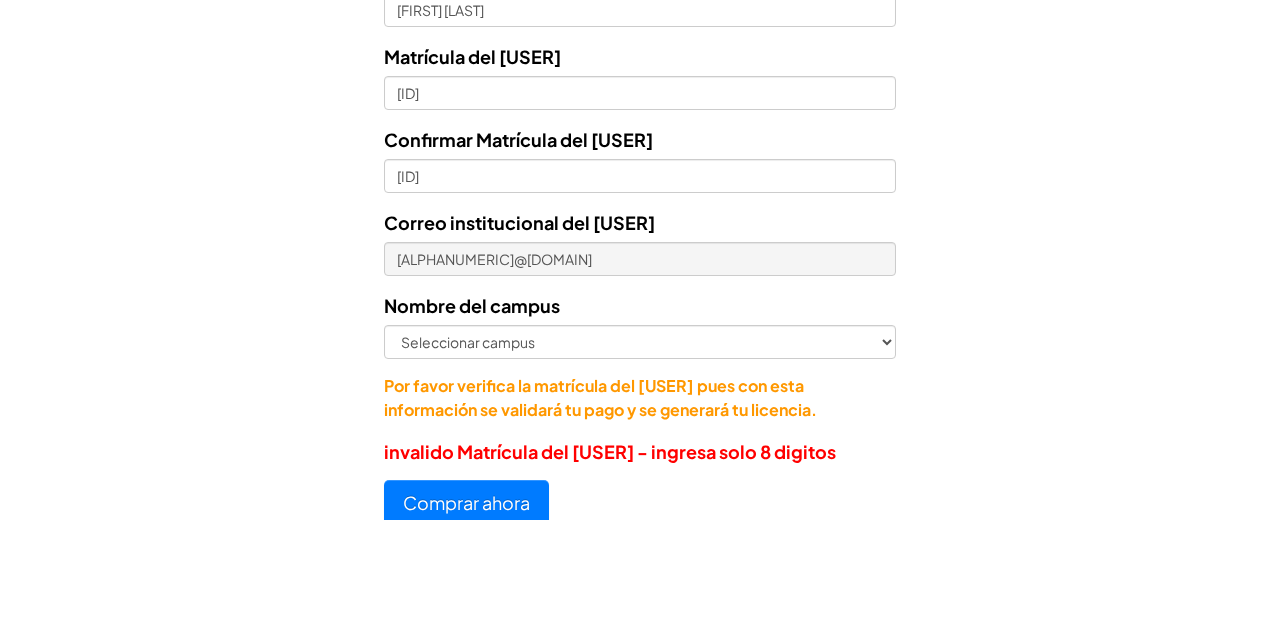 click on "Licencias de Estudiantes
Tecmilenio se asoció con CodeCombat para ofrecer educación en programación en Python, basada en juegos, por el precio con descuento de $12.52 USD. Todos los estudiantes de Tecmilenio que reciban este enlace deberán comprar el software CodeCombat.
En la siguiente página, se le pedirá que ingrese el correo del estudiante de Tecmilenio. Ejemplo: al02962166@tecmilenio.mx. Asegúrese de que esta información sea correcta, ya que nos permite saber que el estudiante ha pagado por su licencia el estudiante.
La licencia del estudiante incluye:
Acceso Ozaria   Introducción integral a informática     Acceso CodeCombat   La informática   Desarrollo web   Desarrollo de juegos
Su costo es de $12.52 USD por estudiante
Seleccionar licencia
Licencia anual de estudiante - Universidad Tecmilenio - $12.52
Número de Licencias   1       gory765@example.com" at bounding box center (640, -71) 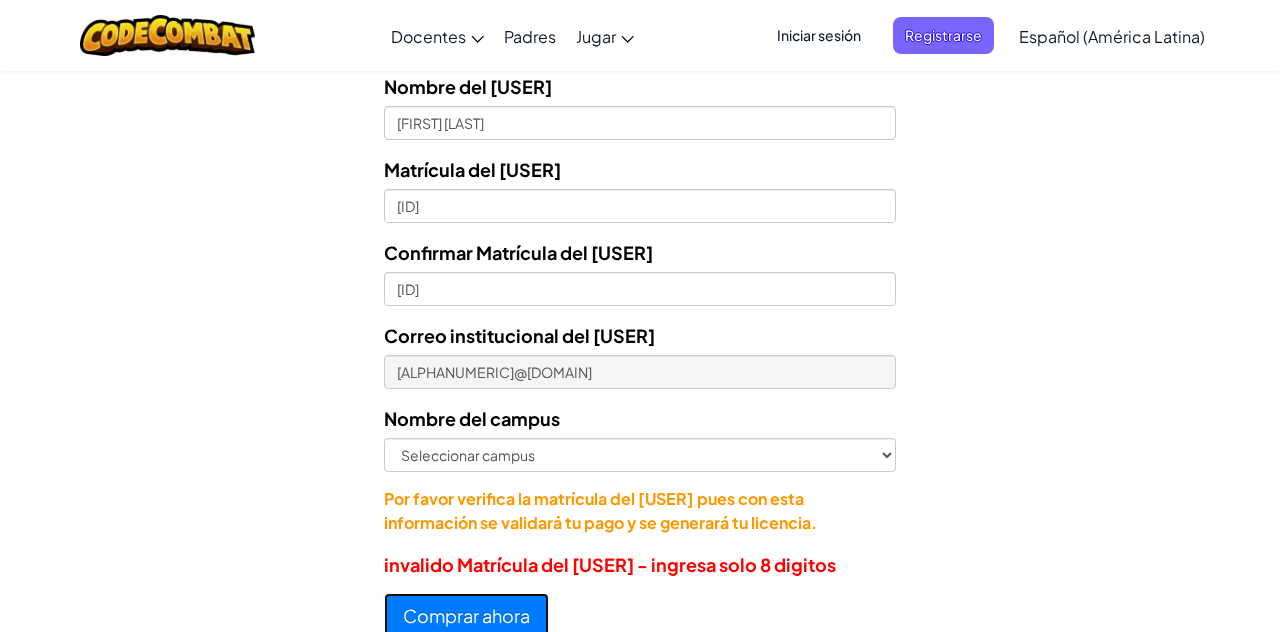 click on "Comprar ahora" at bounding box center (466, 616) 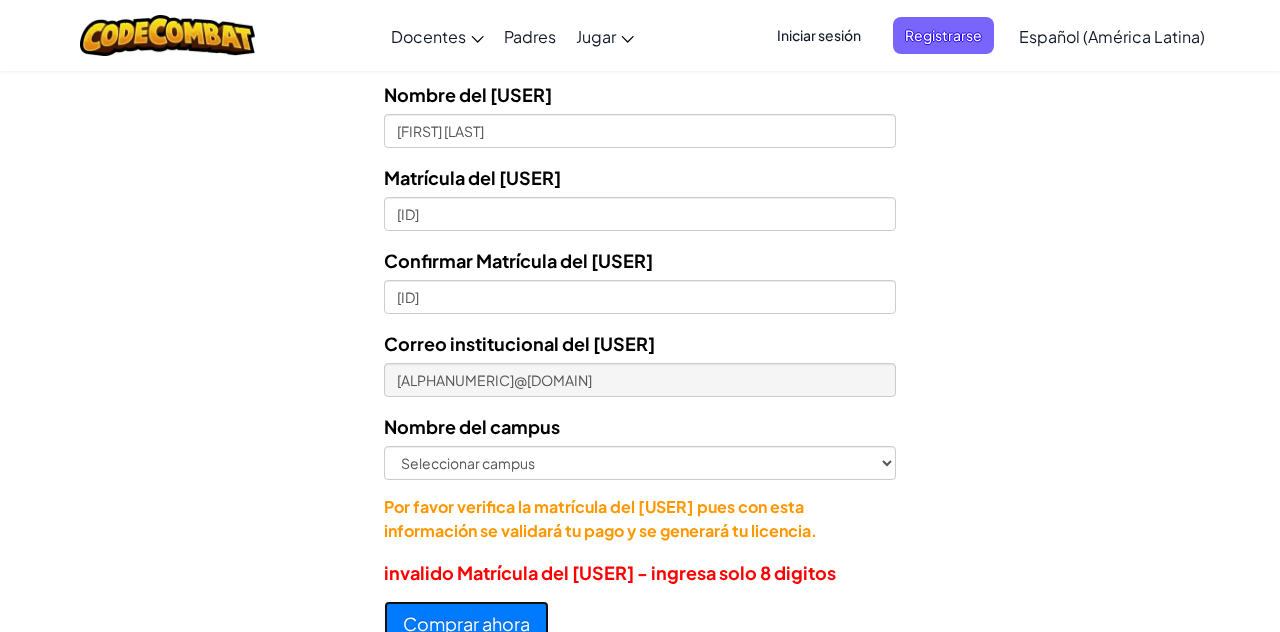 click on "Comprar ahora" at bounding box center (466, 624) 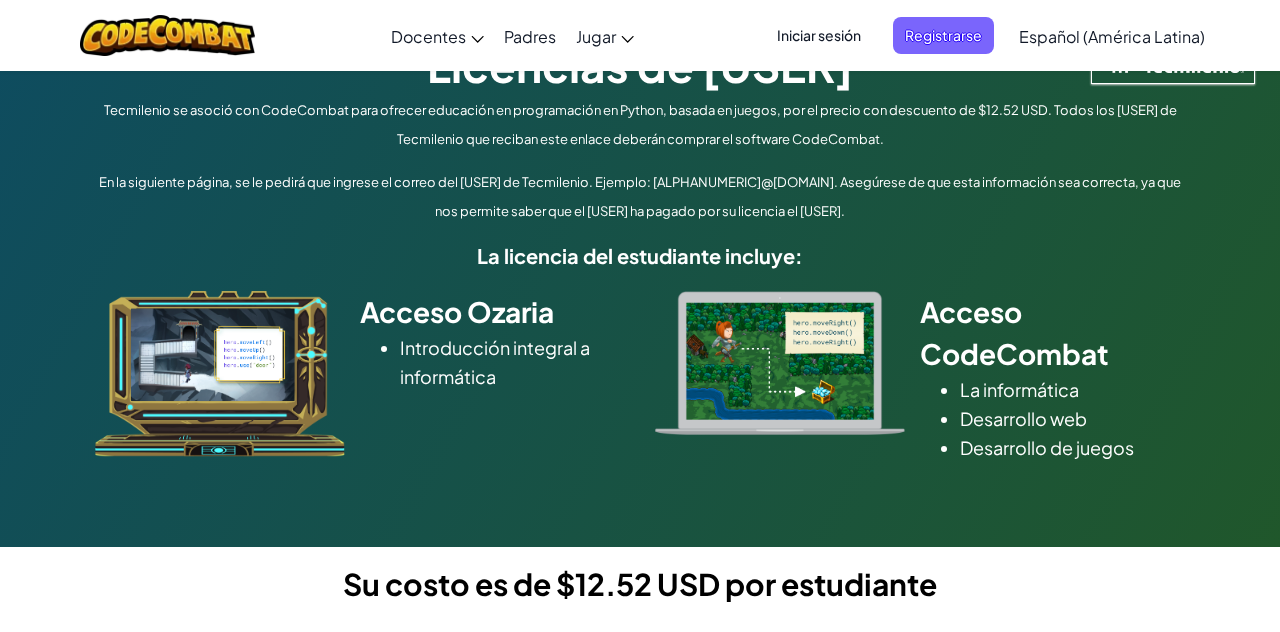 scroll, scrollTop: 0, scrollLeft: 0, axis: both 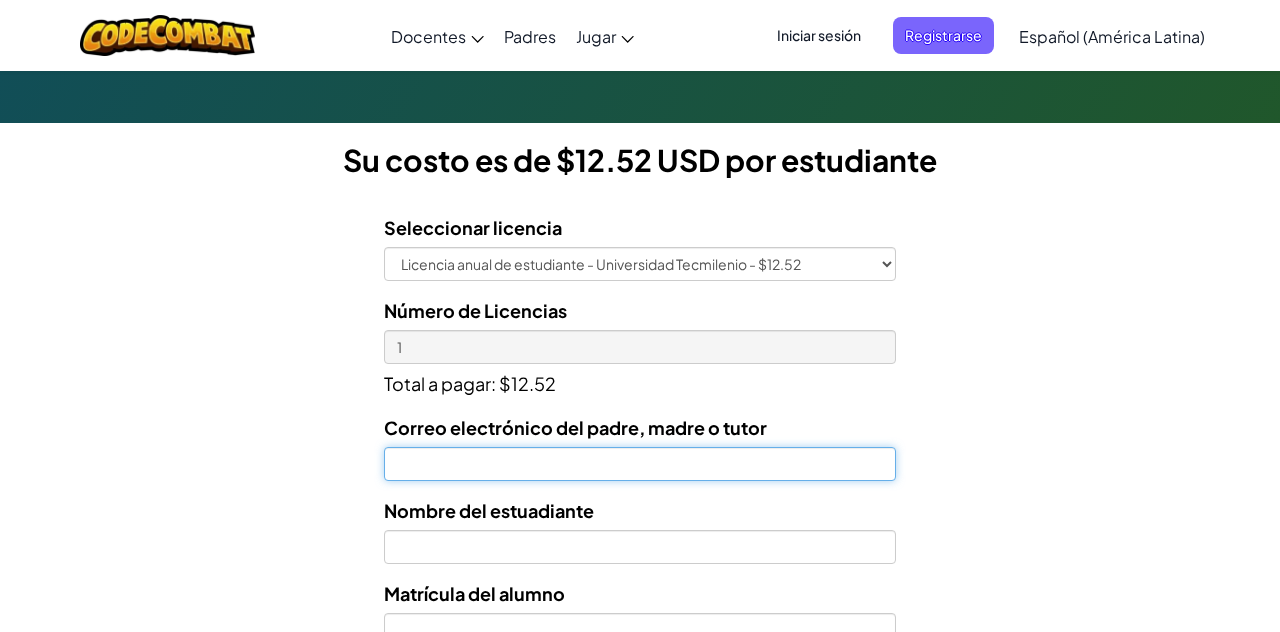 click on "Correo electrónico del padre, madre o tutor" at bounding box center (640, 464) 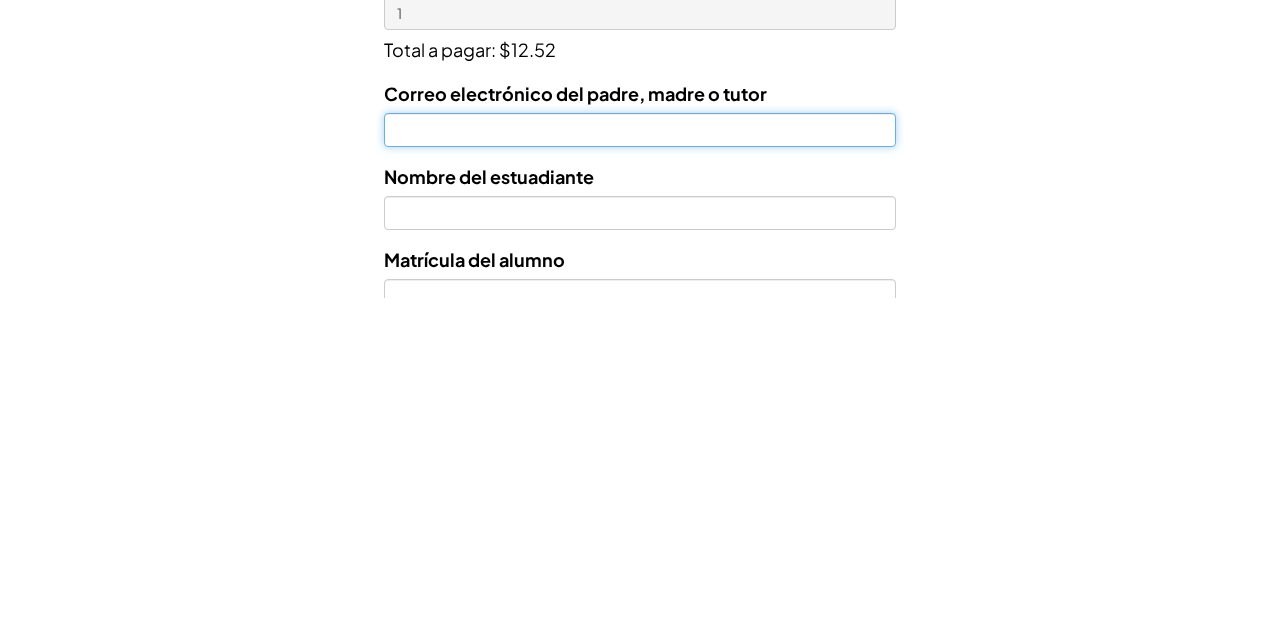 type on "gory765@example.com" 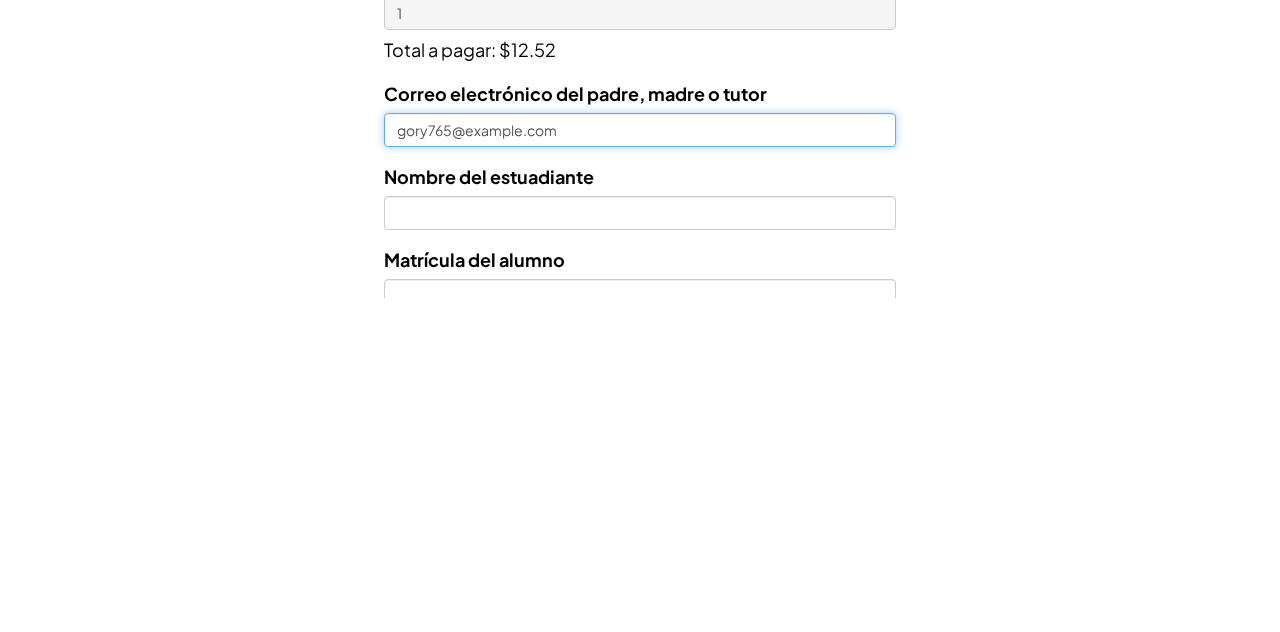 scroll, scrollTop: 510, scrollLeft: 0, axis: vertical 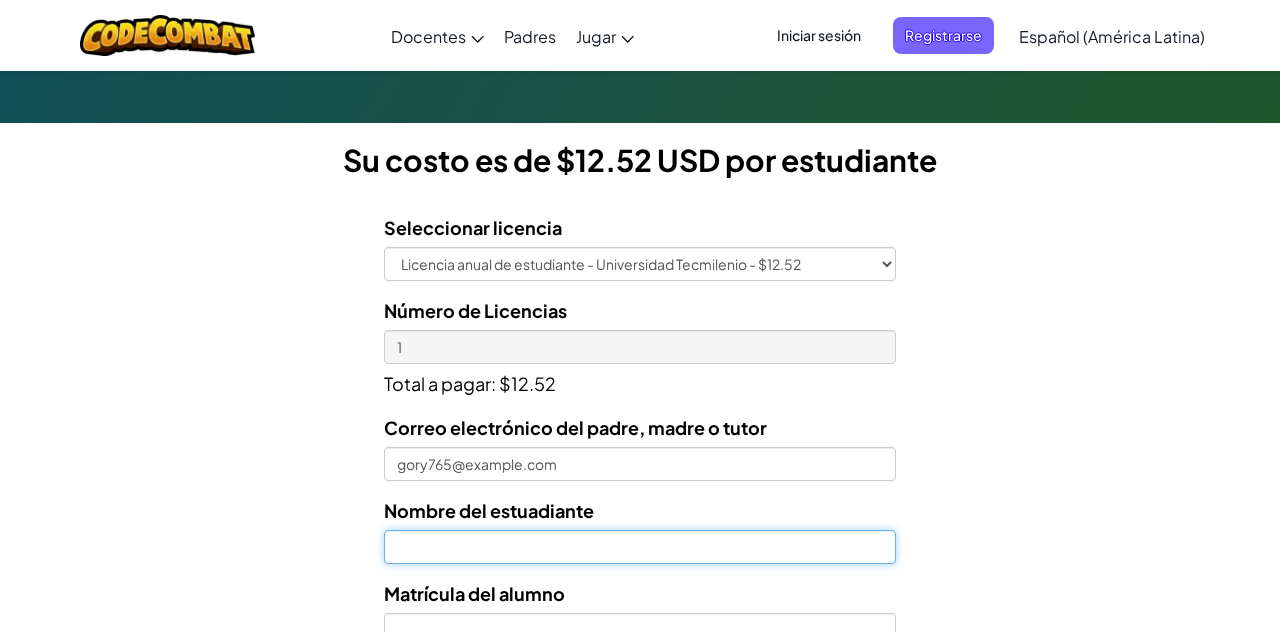 click at bounding box center [640, 547] 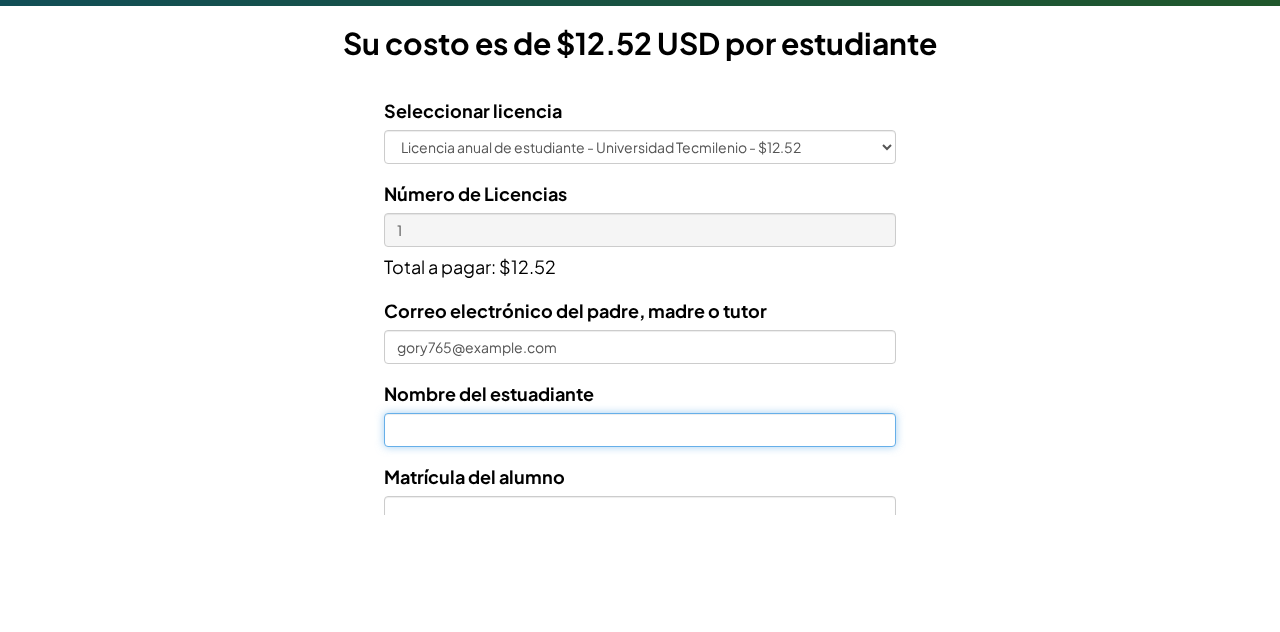 scroll, scrollTop: 554, scrollLeft: 0, axis: vertical 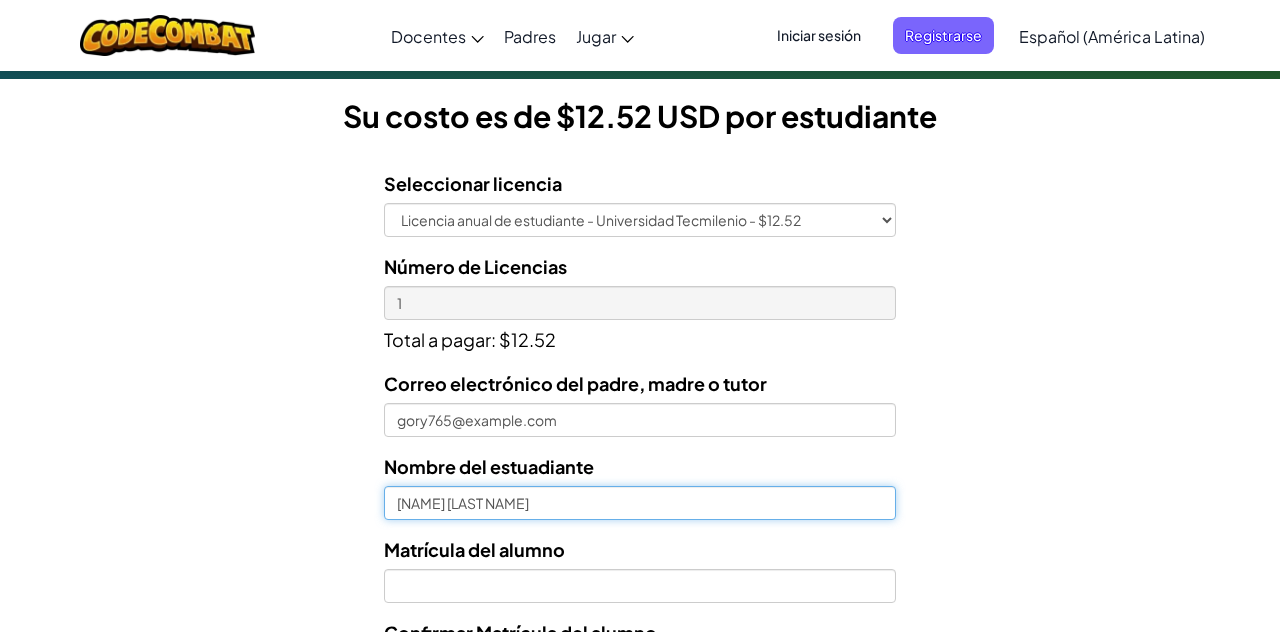 click on "[NAME] [LAST NAME]" at bounding box center [640, 503] 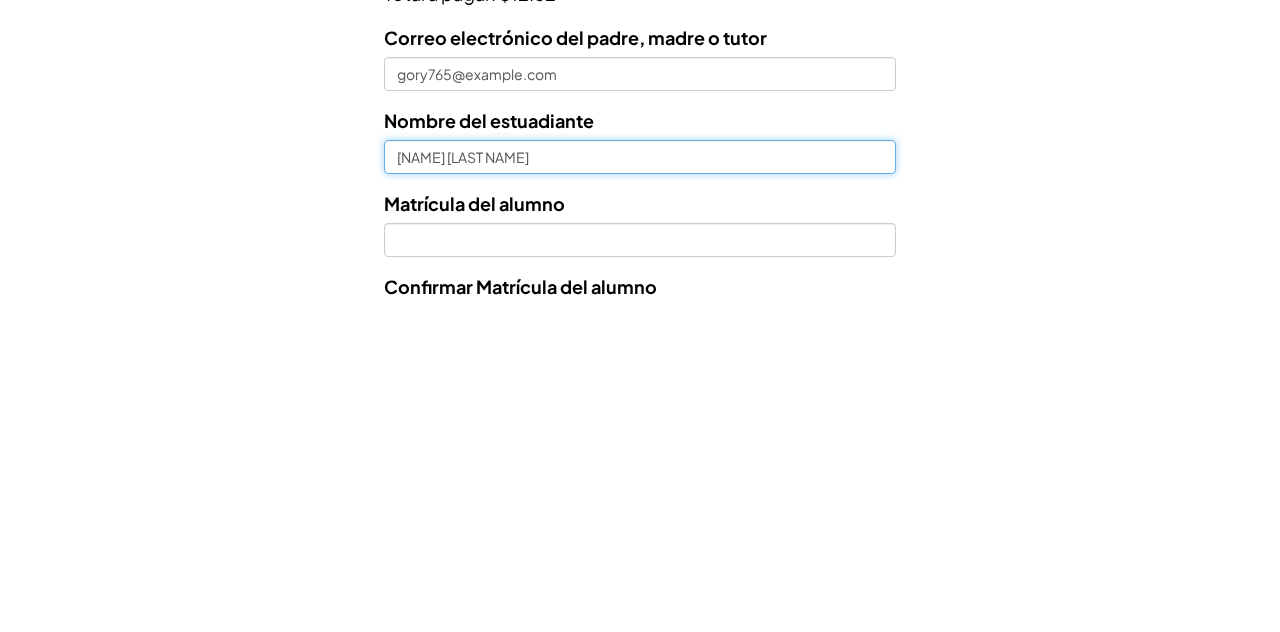 scroll, scrollTop: 578, scrollLeft: 0, axis: vertical 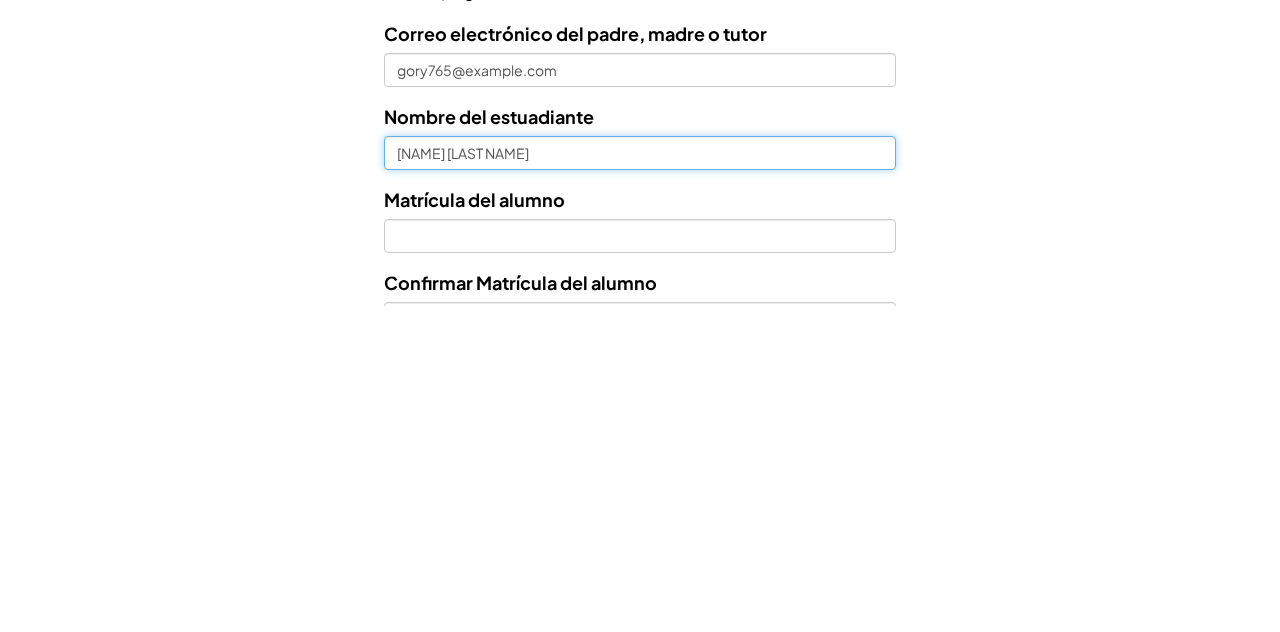 click on "[NAME] [LAST NAME]" at bounding box center [640, 479] 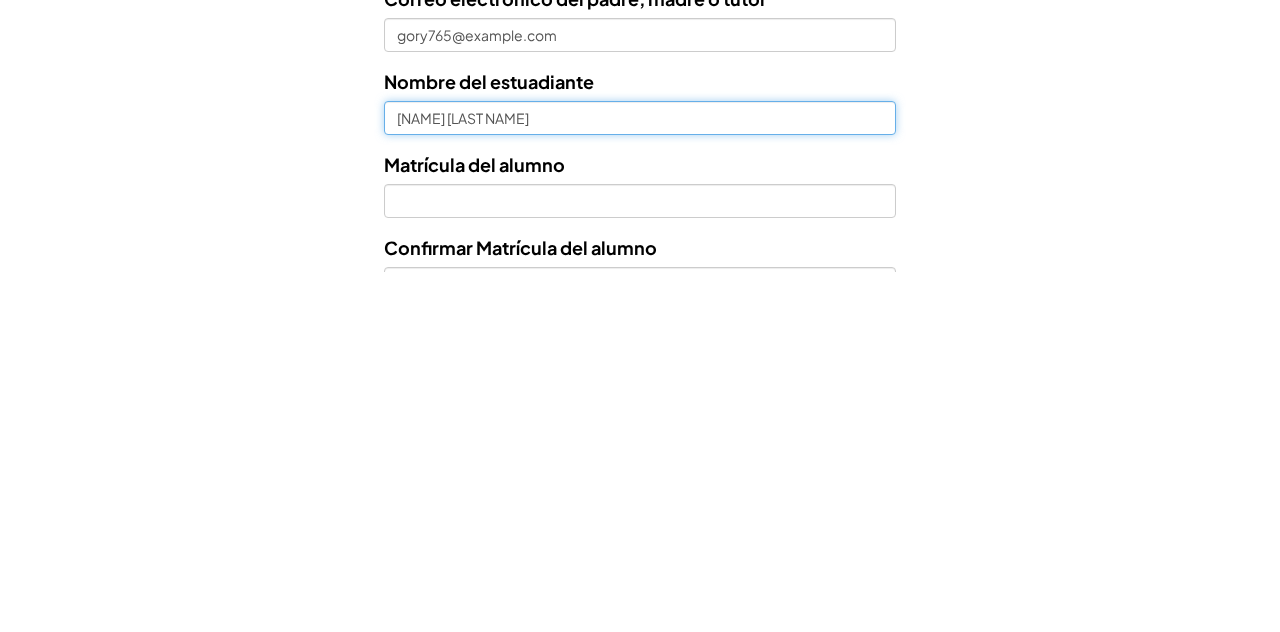 scroll, scrollTop: 583, scrollLeft: 0, axis: vertical 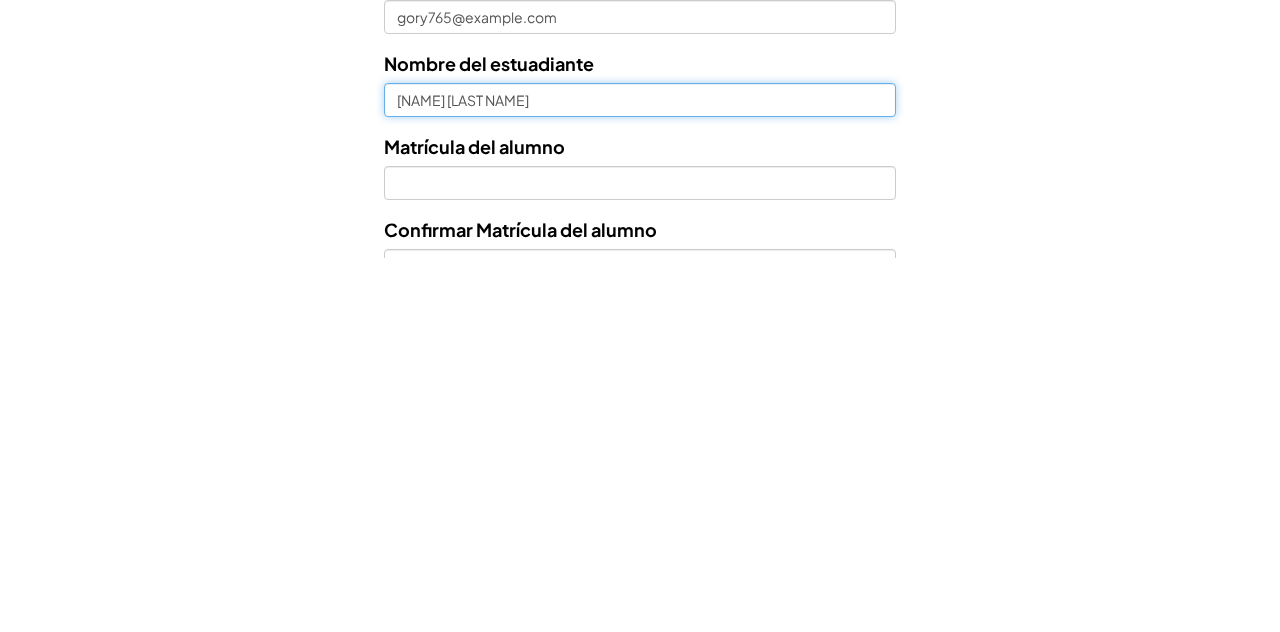 type on "[NAME] [LAST NAME]" 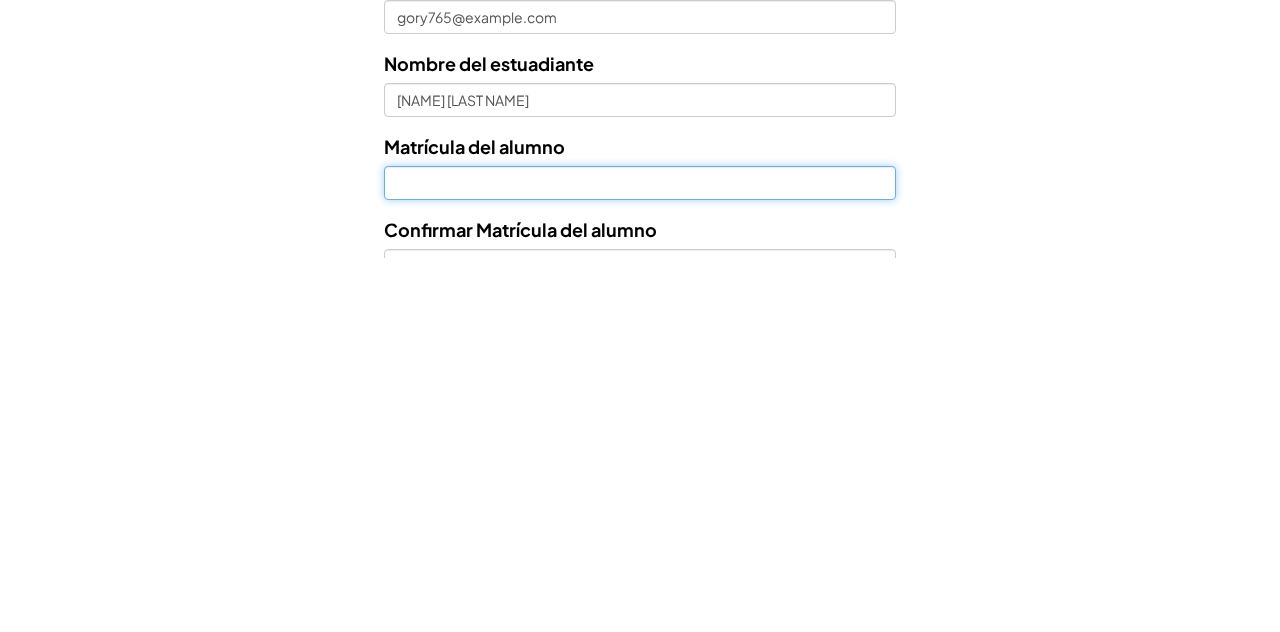 click on "Nombre del estuadiante" at bounding box center (640, 557) 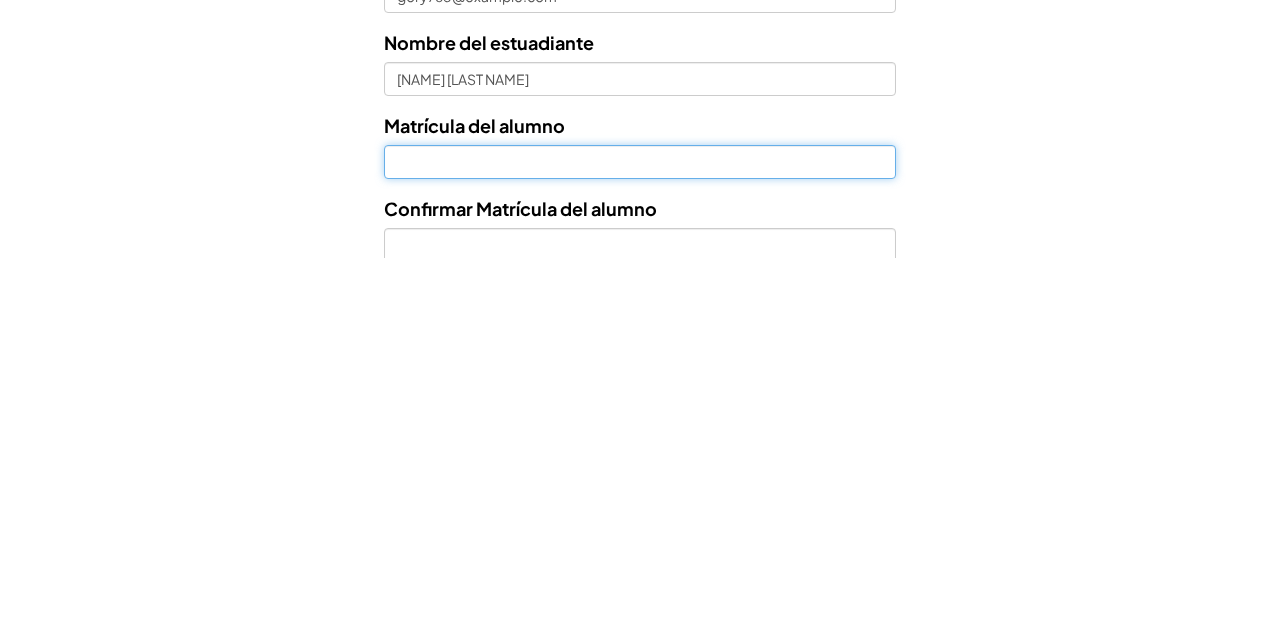 scroll, scrollTop: 609, scrollLeft: 0, axis: vertical 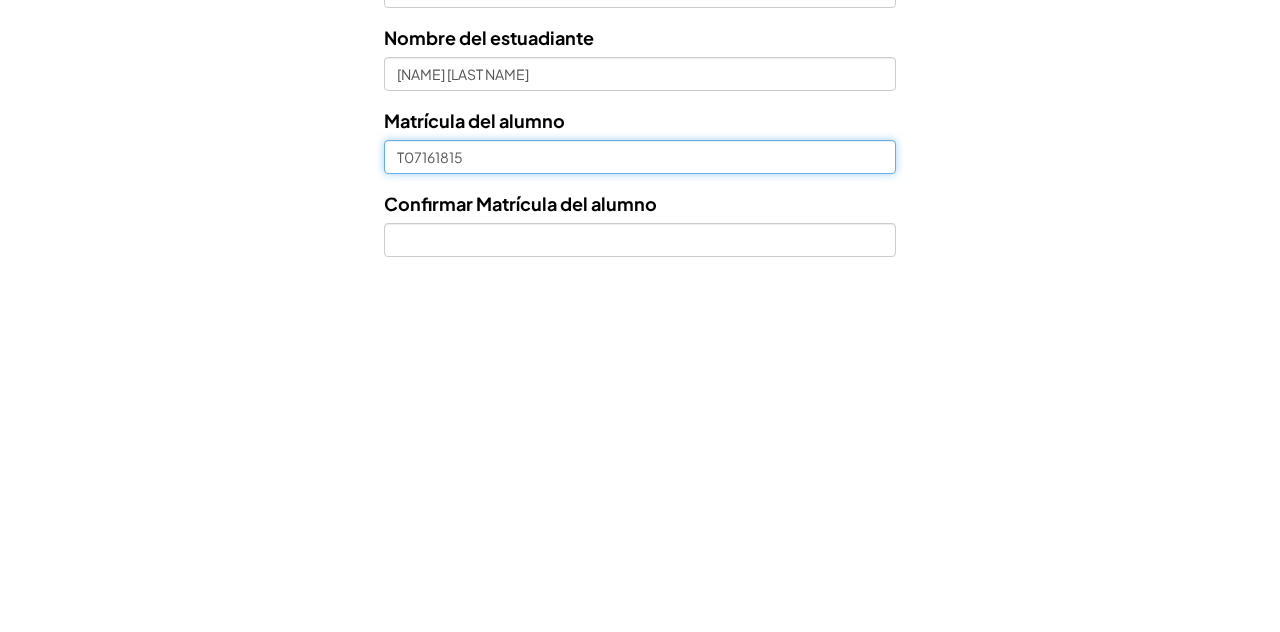 type on "[STUDENT_ID]" 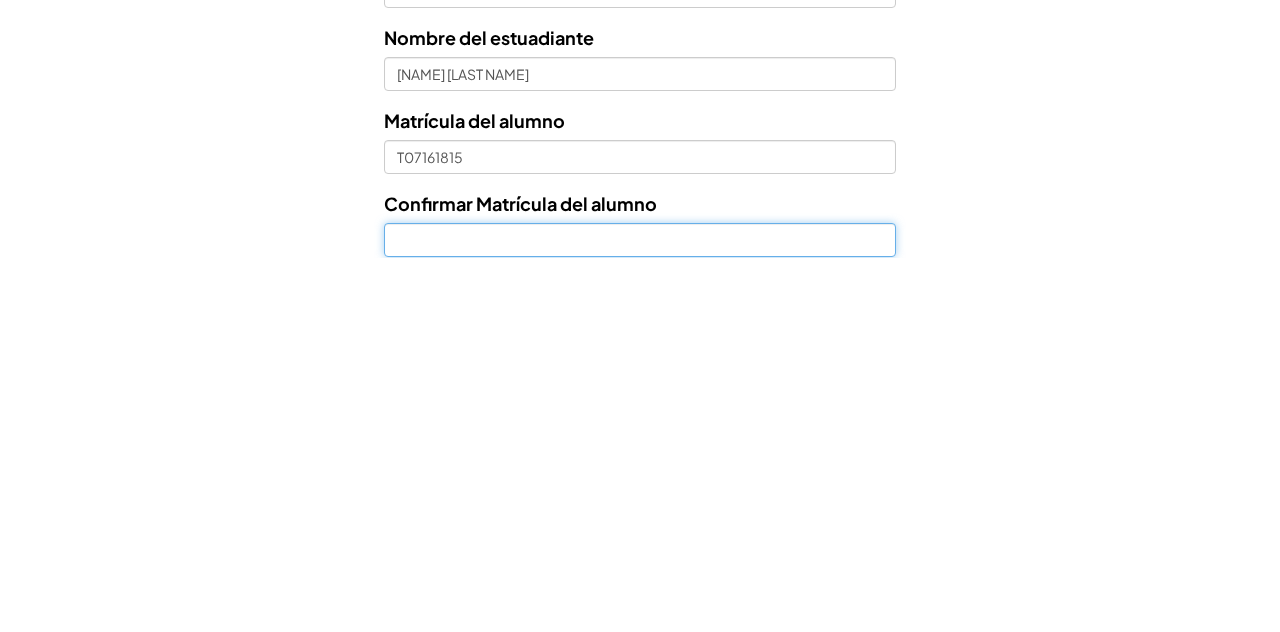 click on "Confirmar Matrícula del alumno" at bounding box center [640, 614] 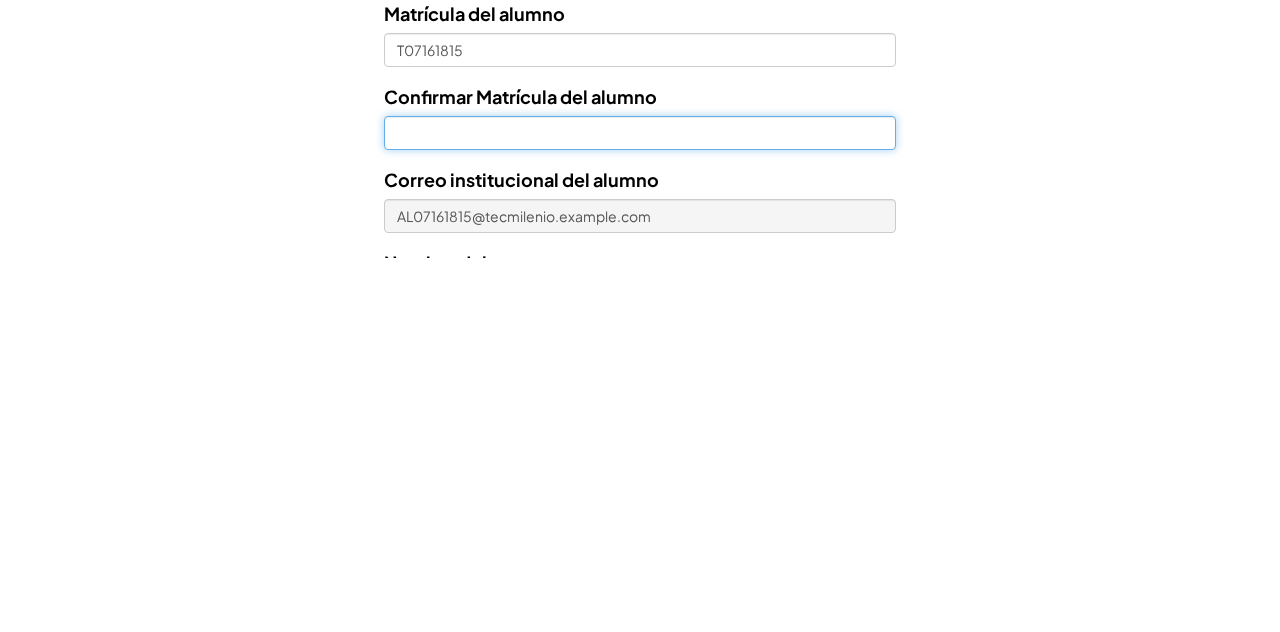 scroll, scrollTop: 720, scrollLeft: 0, axis: vertical 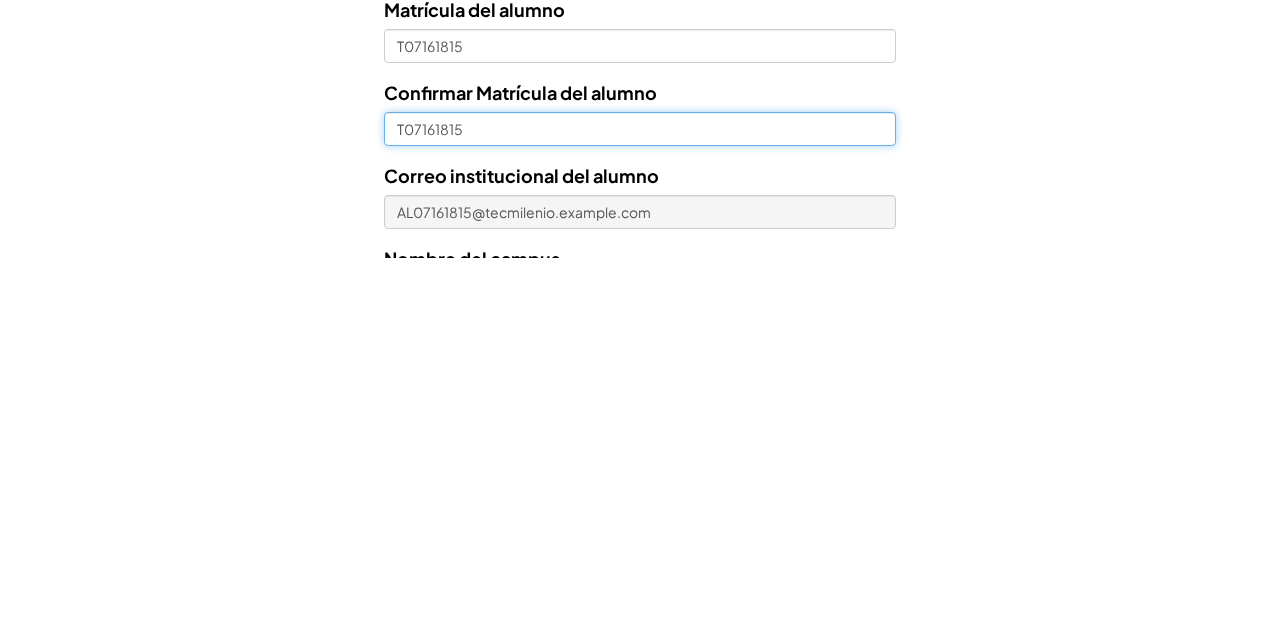type on "[STUDENT_ID]" 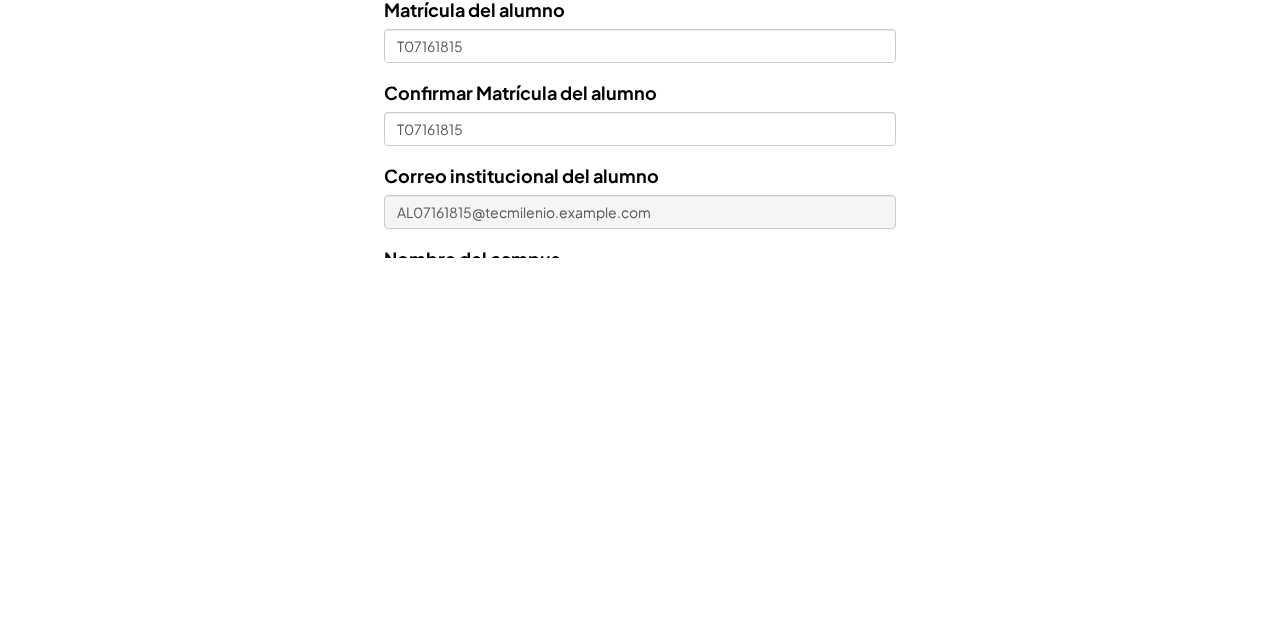 click on "Licencias de Estudiantes
Tecmilenio se asoció con CodeCombat para ofrecer educación en programación en Python, basada en juegos, por el precio con descuento de $12.52 USD. Todos los estudiantes de Tecmilenio que reciban este enlace deberán comprar el software CodeCombat.
En la siguiente página, se le pedirá que ingrese el correo del estudiante de Tecmilenio. Ejemplo: [STUDENT_ID]@[DOMAIN]. Asegúrese de que esta información sea correcta, ya que nos permite saber que el estudiante ha pagado por su licencia el estudiante.
La licencia del estudiante incluye:
Acceso Ozaria   Introducción integral a informática     Acceso CodeCombat   La informática   Desarrollo web   Desarrollo de juegos
Su costo es de $12.52 USD por estudiante
Seleccionar licencia
Licencia anual de estudiante - Universidad Tecmilenio - $12.52
Número de Licencias   1       [EMAIL]" at bounding box center [640, 105] 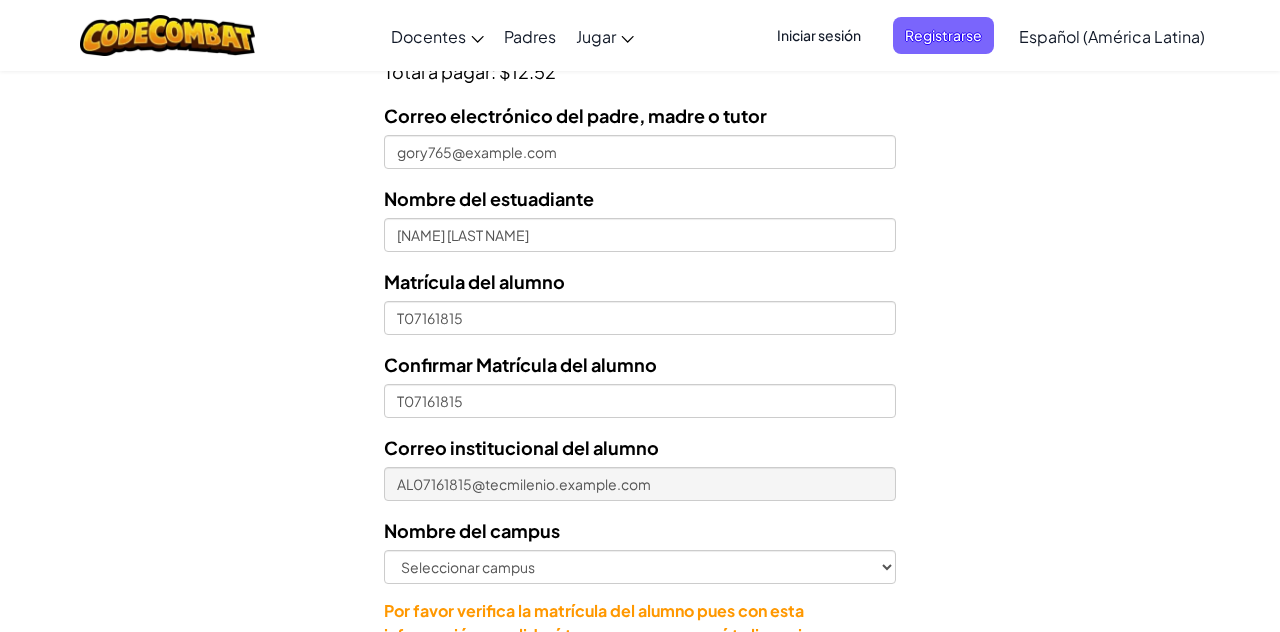 scroll, scrollTop: 823, scrollLeft: 0, axis: vertical 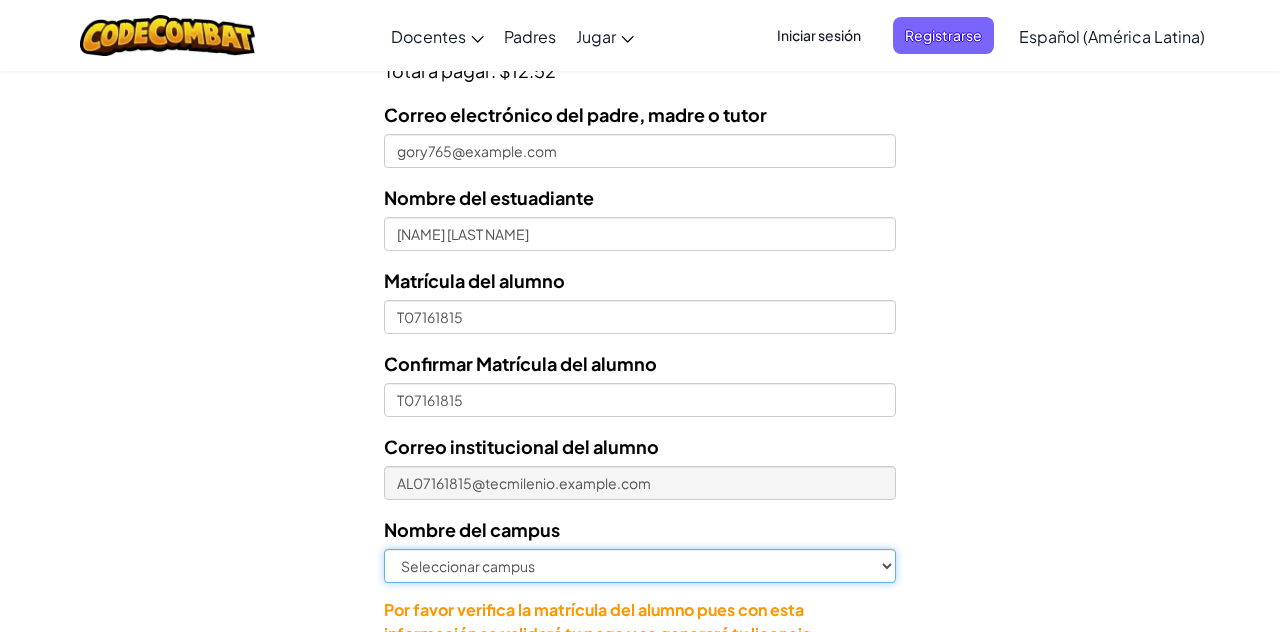 click on "Seleccionar campus
[CITY]
Central
Chihuahua
Ciudad Juárez
Ciudad Obregón
Cuautitlán lzcalli
Cuernavaca
Culiacán
Cumbres
[CITY]
Ferrería
Guadalajara
Guadalupe
Hermosillo
Laguna
Las Torres
Los Mochis
Mazatlán
Morelia
Mérida
Nuevo Laredo
Online
Puebla
Querétaro
Reynosa
San Luis Potosí
San Nicolás
Toluca
Veracruz
Villahermosa
Zacatecas
Zapopan" at bounding box center [640, 566] 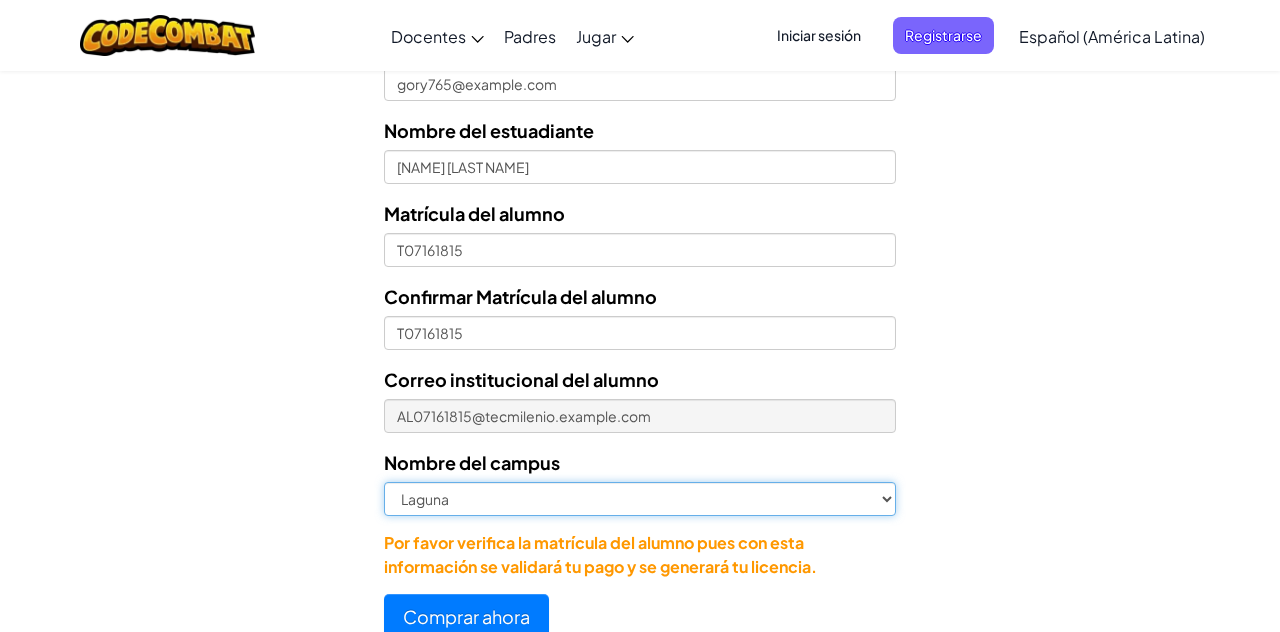 scroll, scrollTop: 904, scrollLeft: 0, axis: vertical 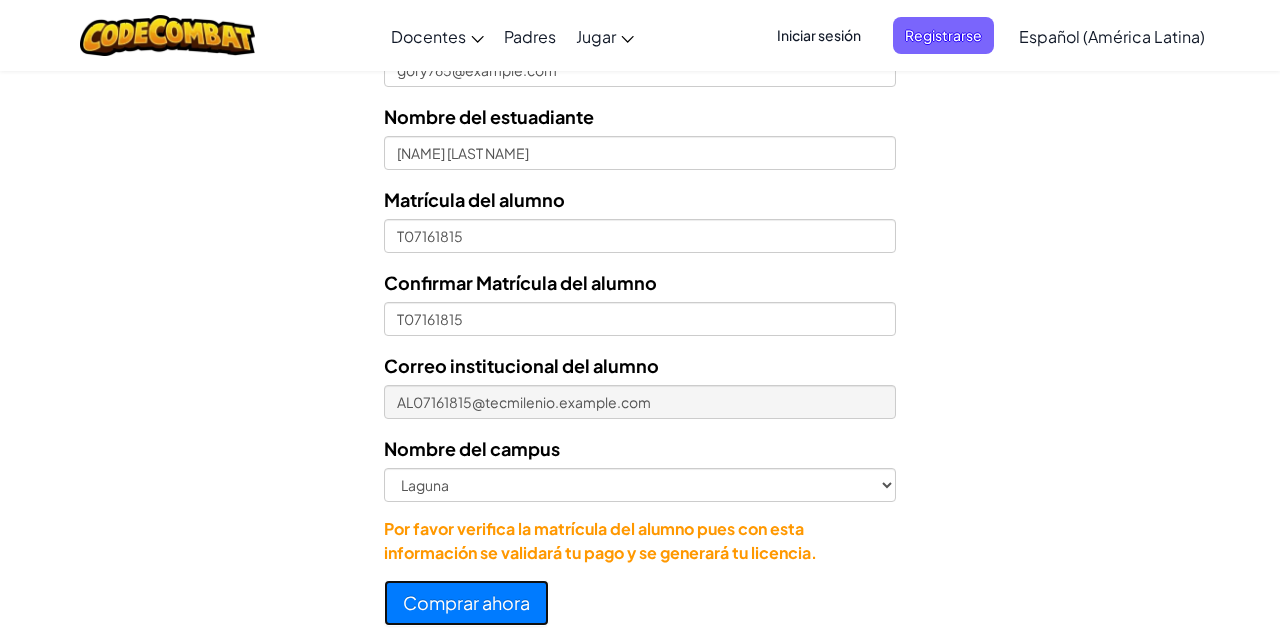 click on "Comprar ahora" at bounding box center (466, 603) 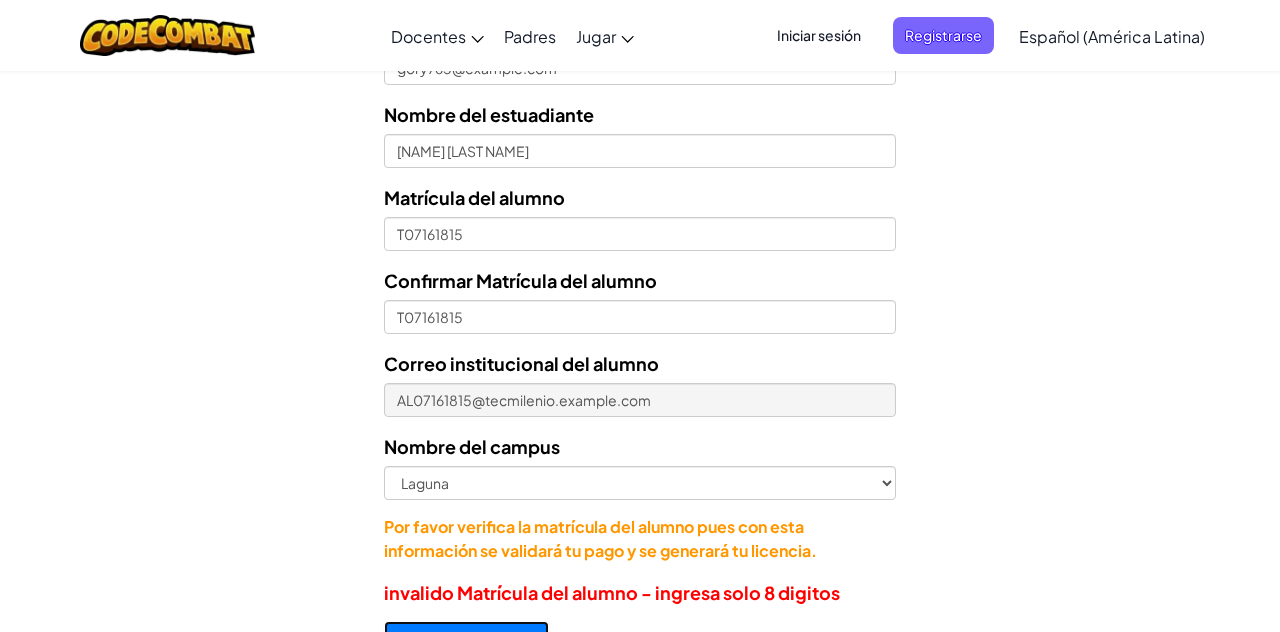 scroll, scrollTop: 878, scrollLeft: 0, axis: vertical 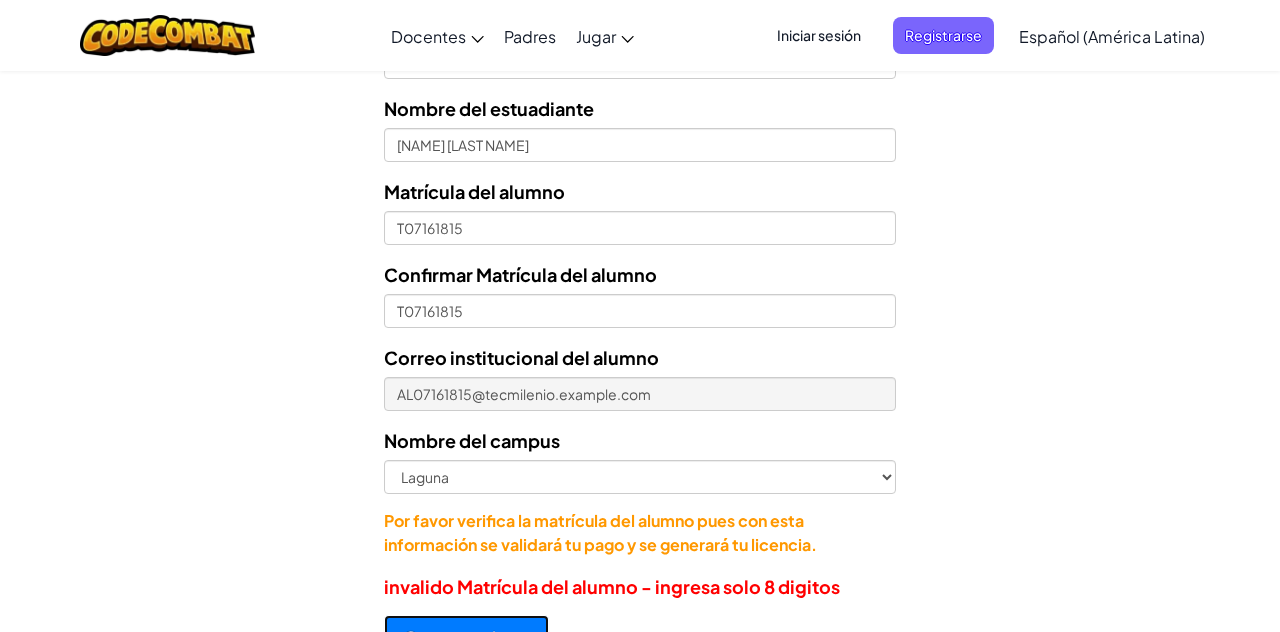click on "Comprar ahora" at bounding box center [466, 638] 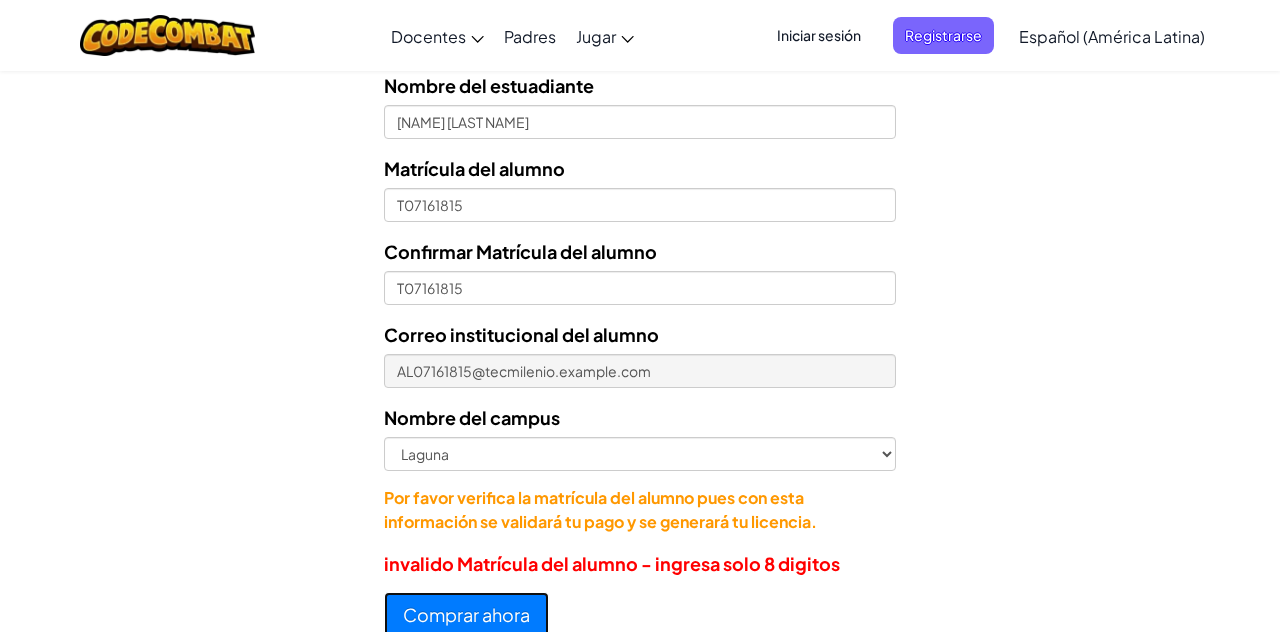 scroll, scrollTop: 911, scrollLeft: 0, axis: vertical 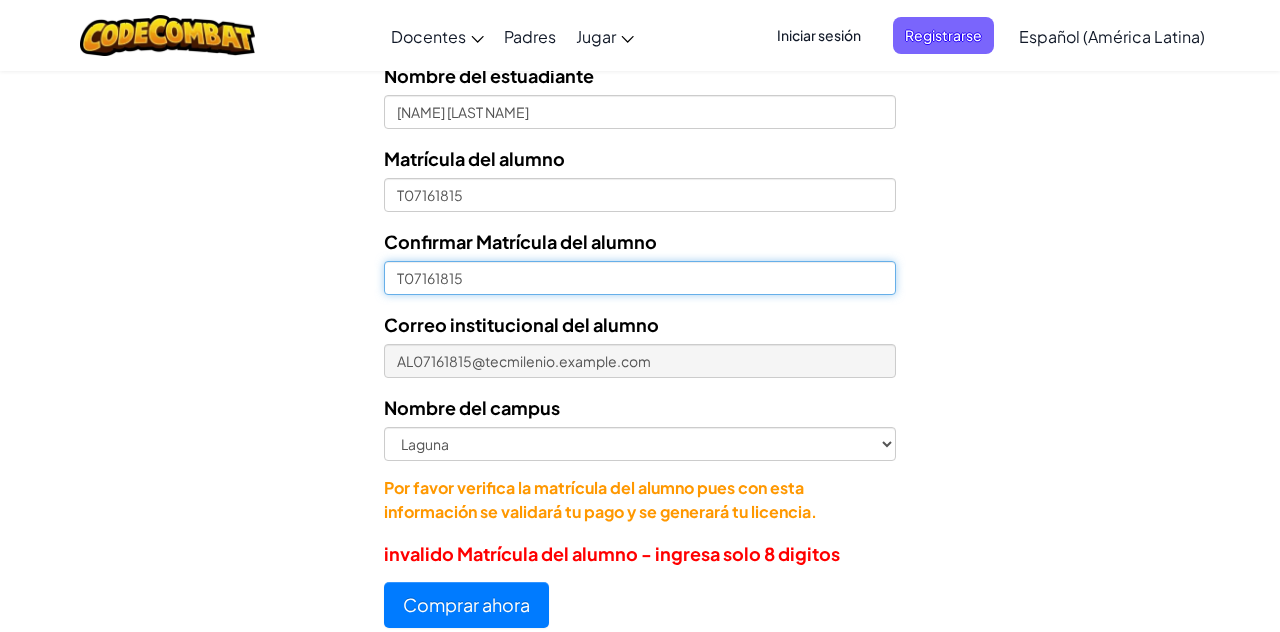 click on "[STUDENT_ID]" at bounding box center [640, 278] 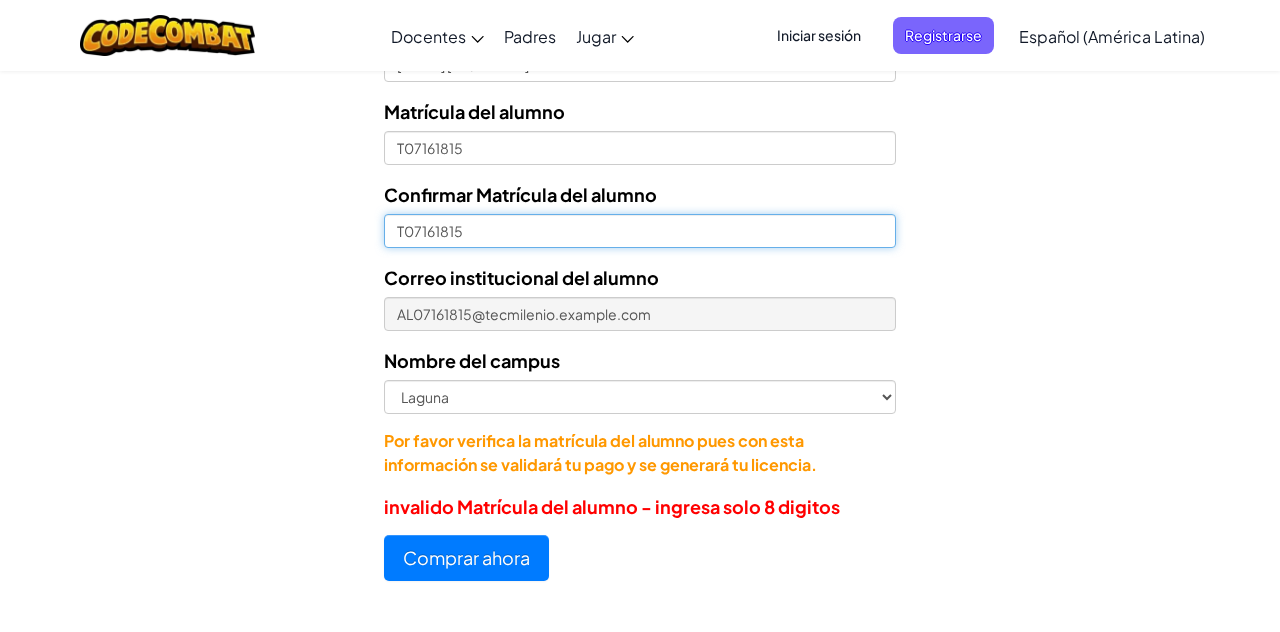 scroll, scrollTop: 991, scrollLeft: 0, axis: vertical 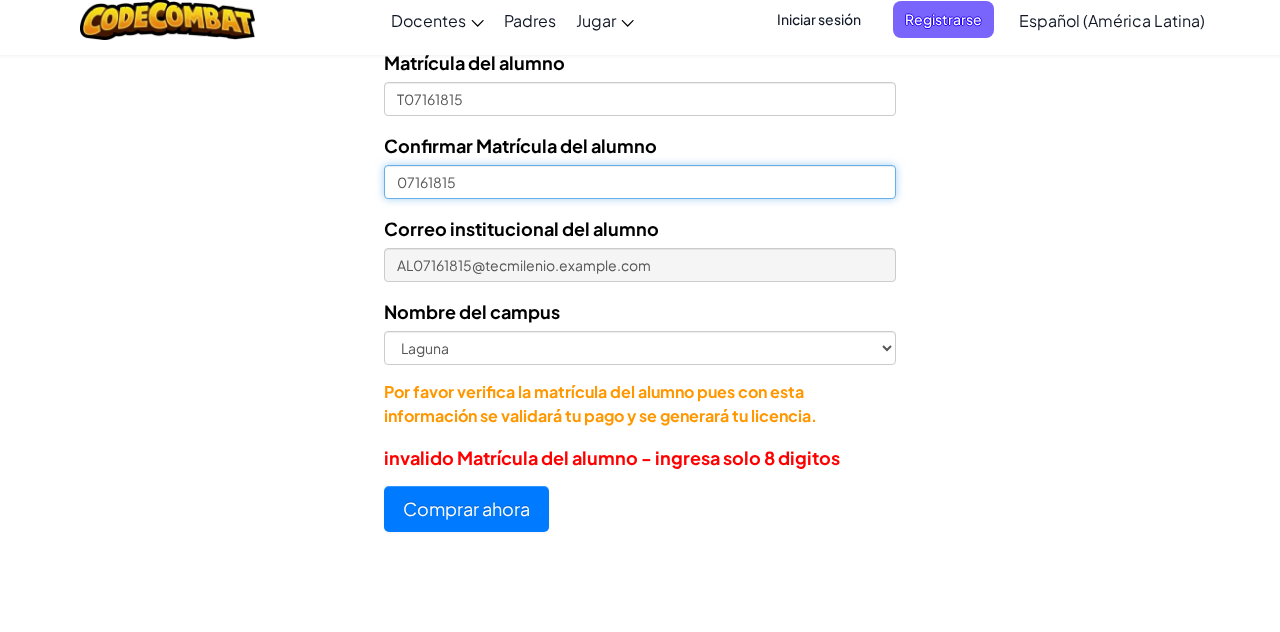 type on "[STUDENT_ID]" 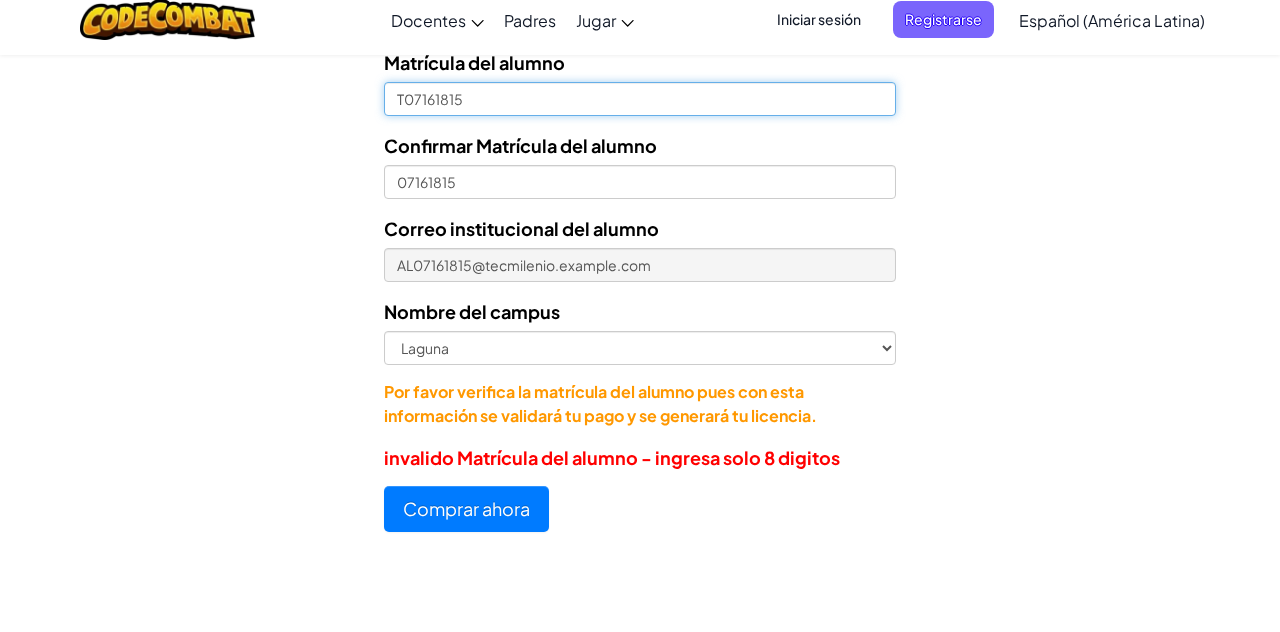 click on "[STUDENT_ID]" at bounding box center [640, 115] 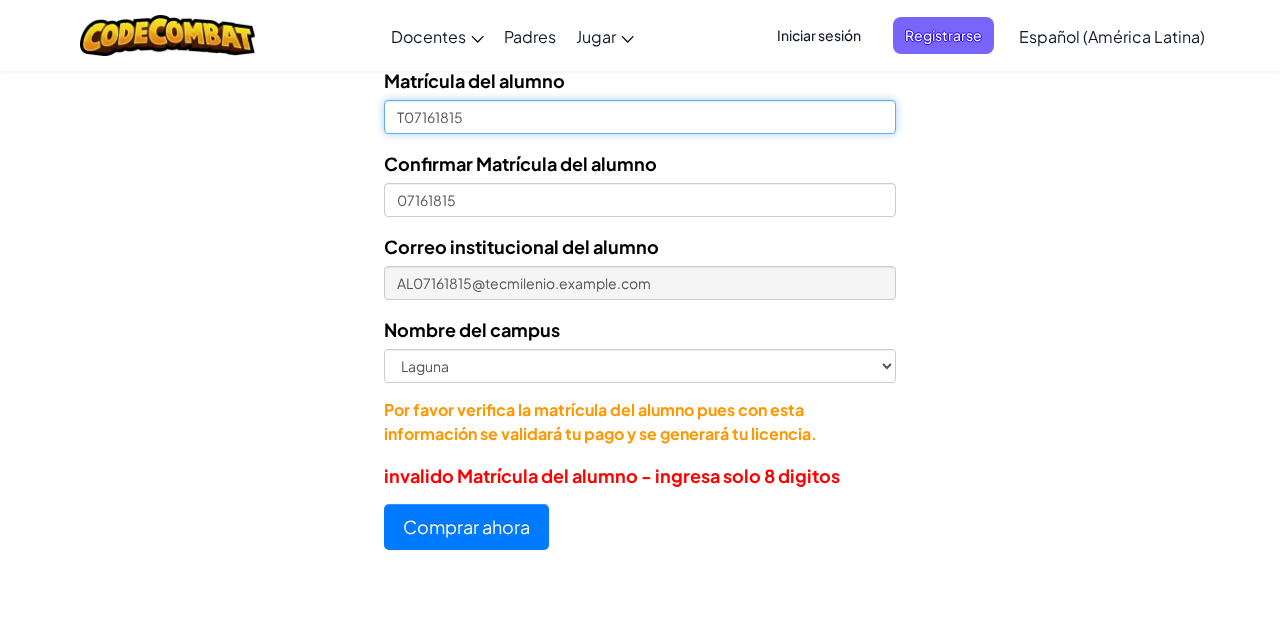 scroll, scrollTop: 988, scrollLeft: 0, axis: vertical 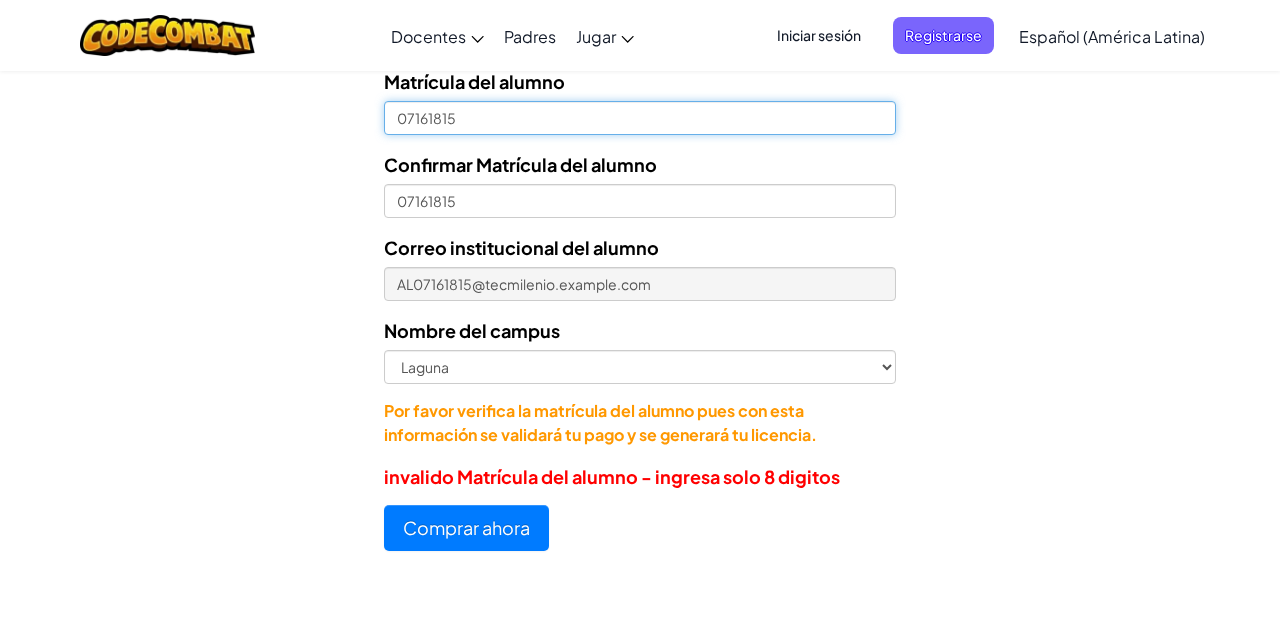 type on "[STUDENT_ID]" 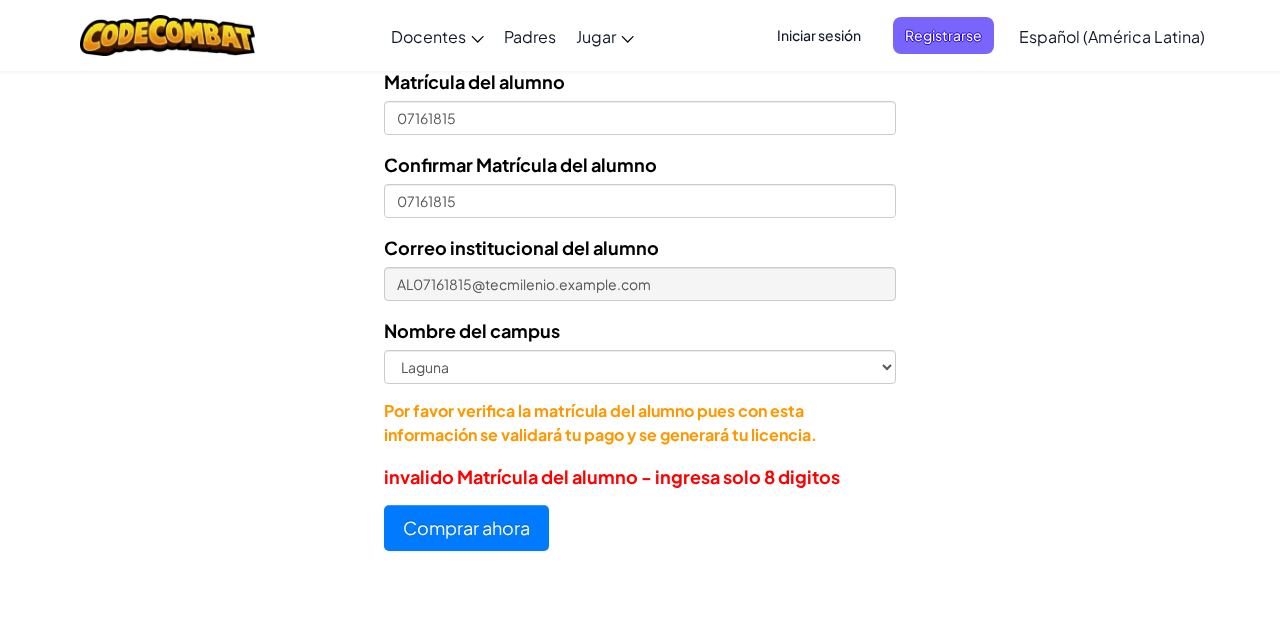 click on "Licencias de Estudiantes
Tecmilenio se asoció con CodeCombat para ofrecer educación en programación en Python, basada en juegos, por el precio con descuento de $12.52 USD. Todos los estudiantes de Tecmilenio que reciban este enlace deberán comprar el software CodeCombat.
En la siguiente página, se le pedirá que ingrese el correo del estudiante de Tecmilenio. Ejemplo: [STUDENT_ID]@[DOMAIN]. Asegúrese de que esta información sea correcta, ya que nos permite saber que el estudiante ha pagado por su licencia el estudiante.
La licencia del estudiante incluye:
Acceso Ozaria   Introducción integral a informática     Acceso CodeCombat   La informática   Desarrollo web   Desarrollo de juegos
Su costo es de $12.52 USD por estudiante
Seleccionar licencia
Licencia anual de estudiante - Universidad Tecmilenio - $12.52
Número de Licencias   1       [EMAIL]" at bounding box center [640, -159] 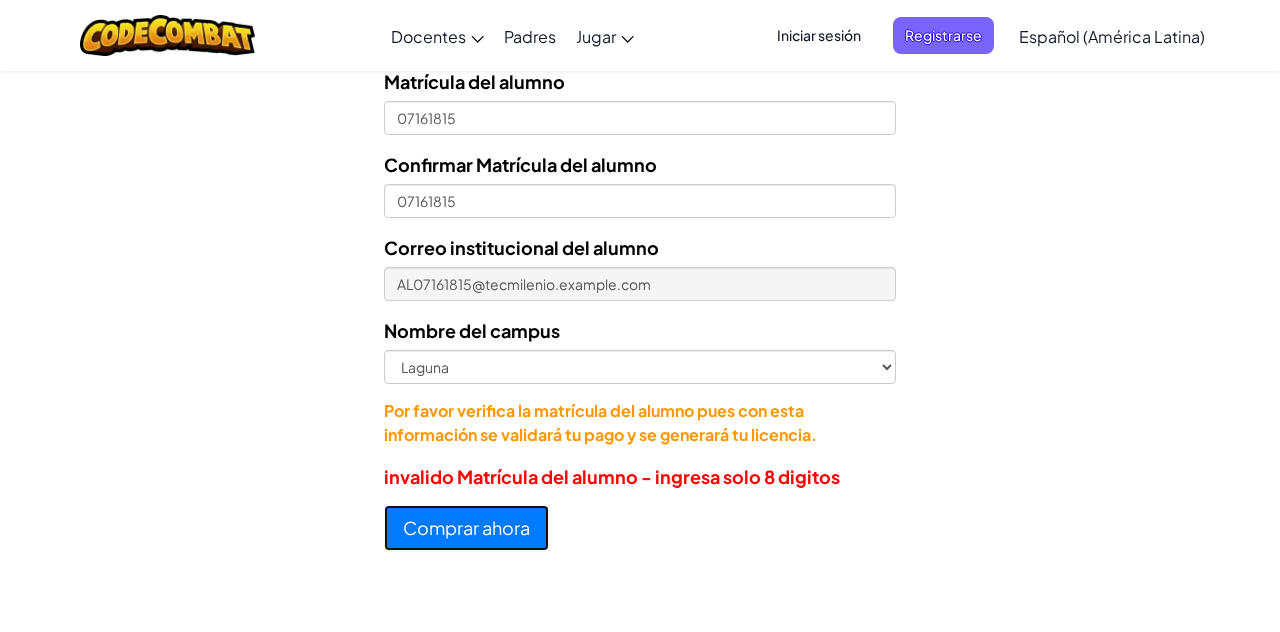 click on "Comprar ahora" at bounding box center (466, 528) 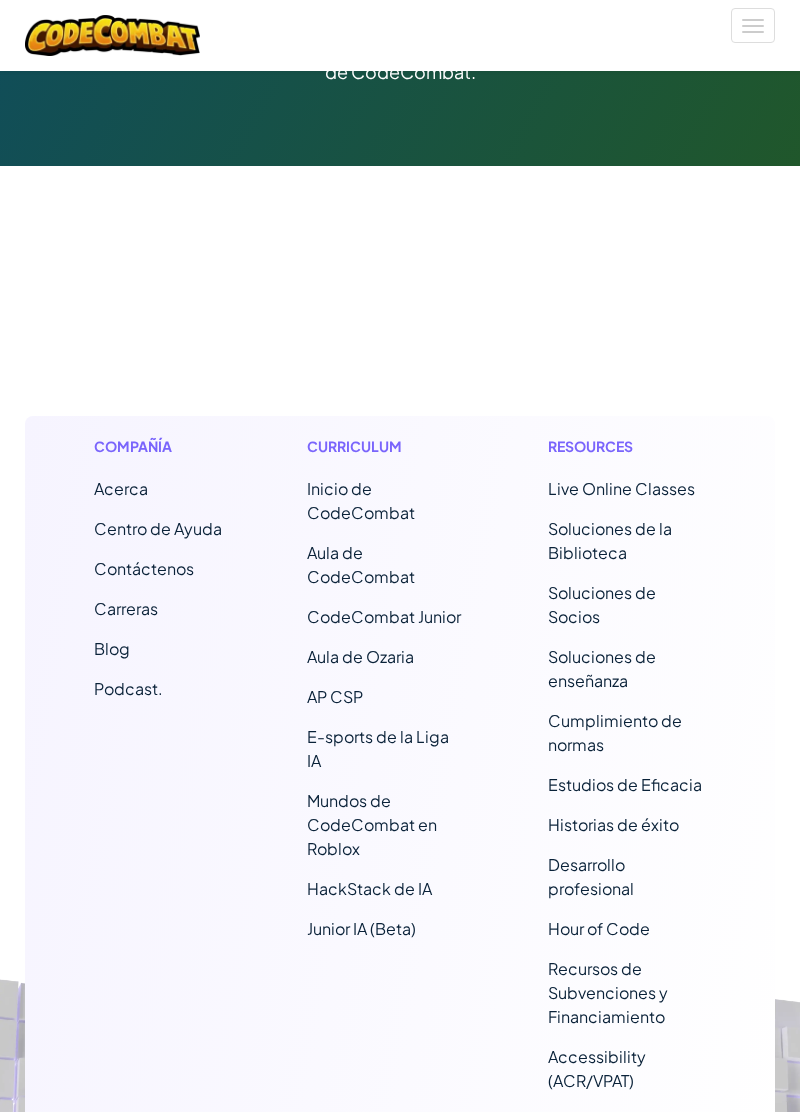 scroll, scrollTop: 292, scrollLeft: 0, axis: vertical 